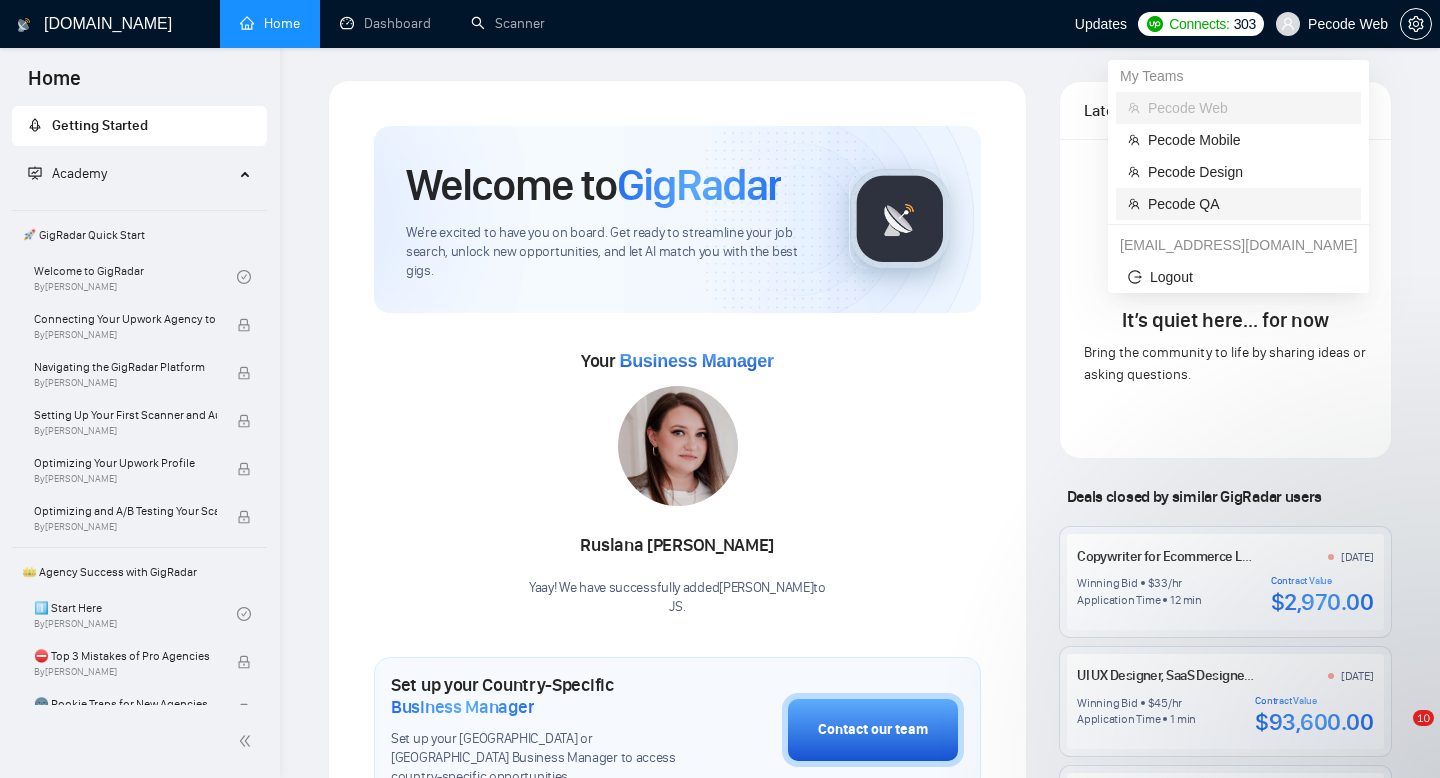 scroll, scrollTop: 0, scrollLeft: 0, axis: both 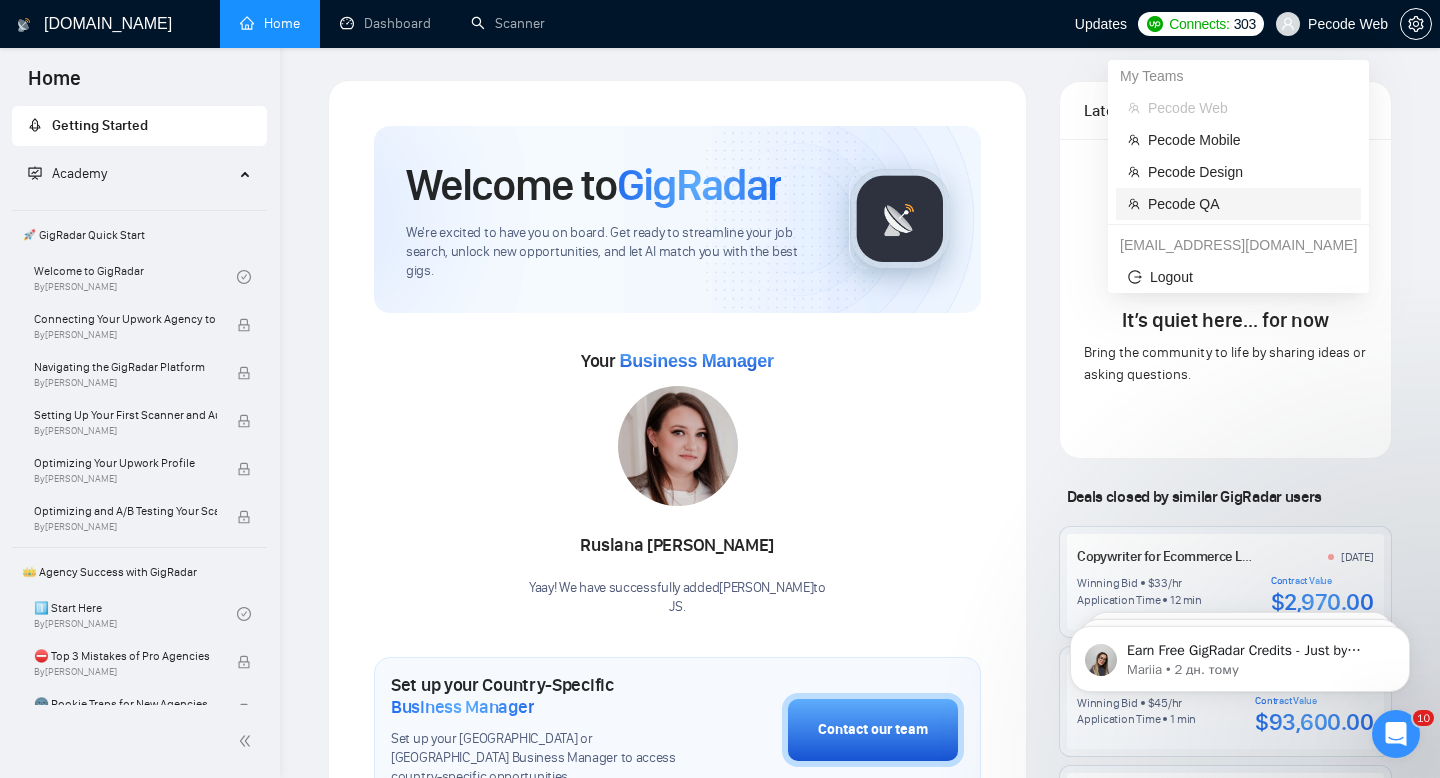 click on "Pecode QA" at bounding box center [1248, 204] 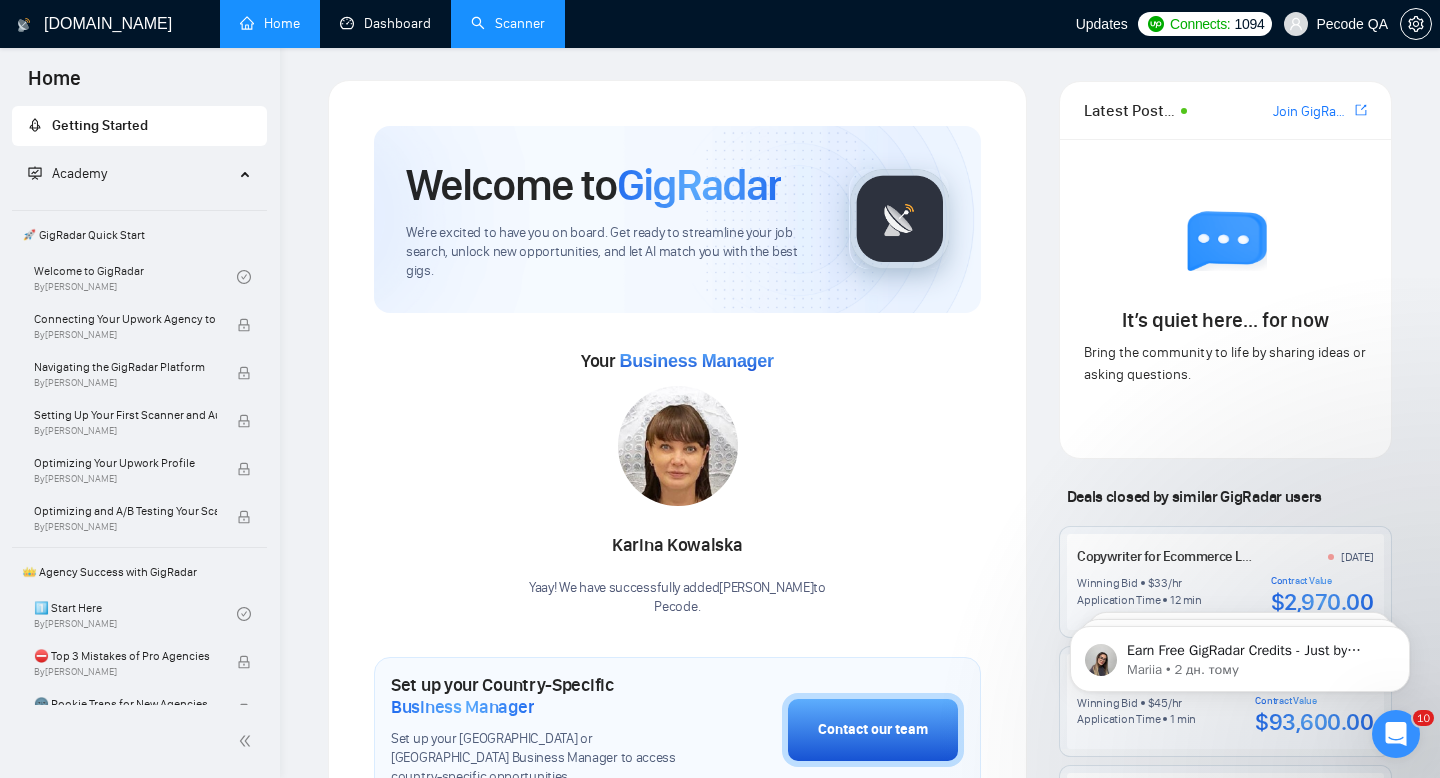 drag, startPoint x: 371, startPoint y: 34, endPoint x: 488, endPoint y: 47, distance: 117.72001 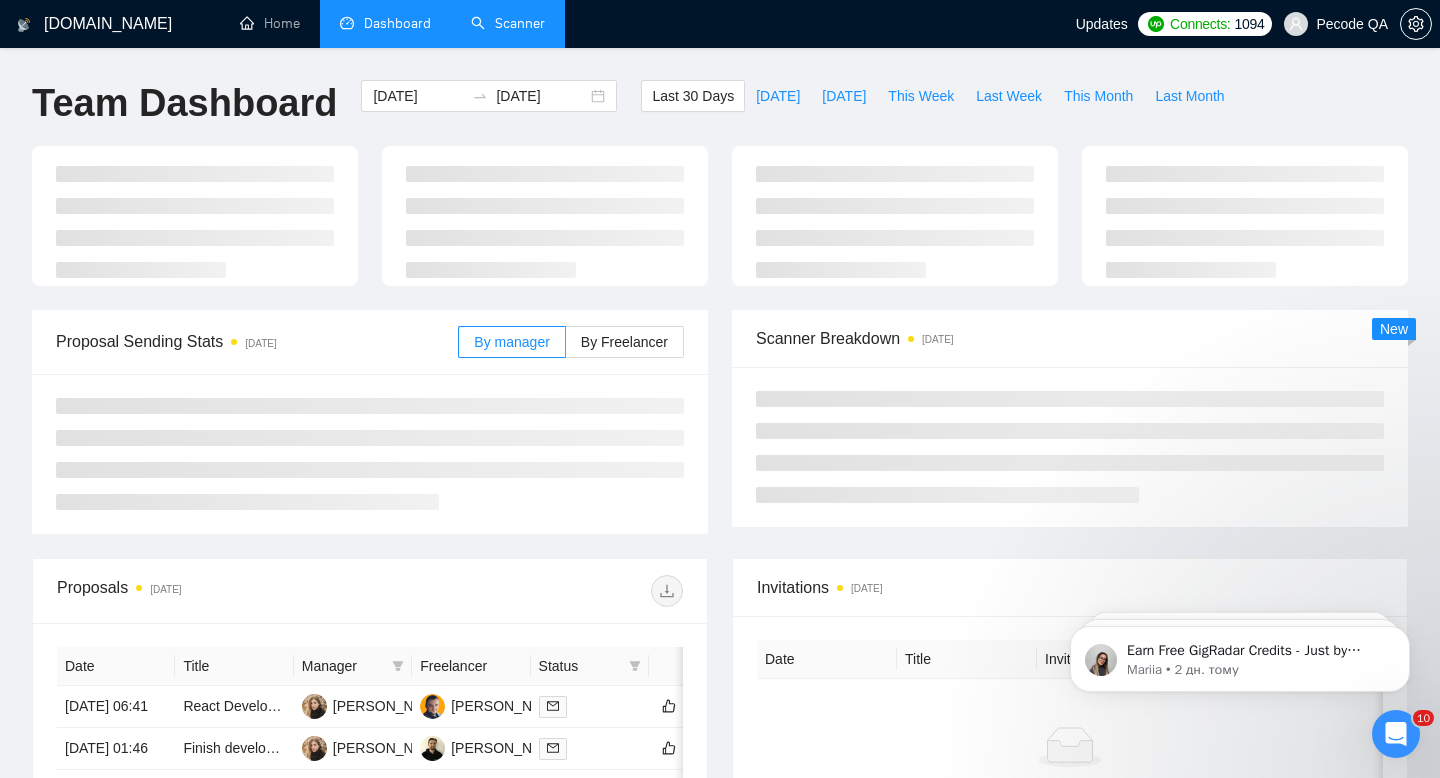 type on "[DATE]" 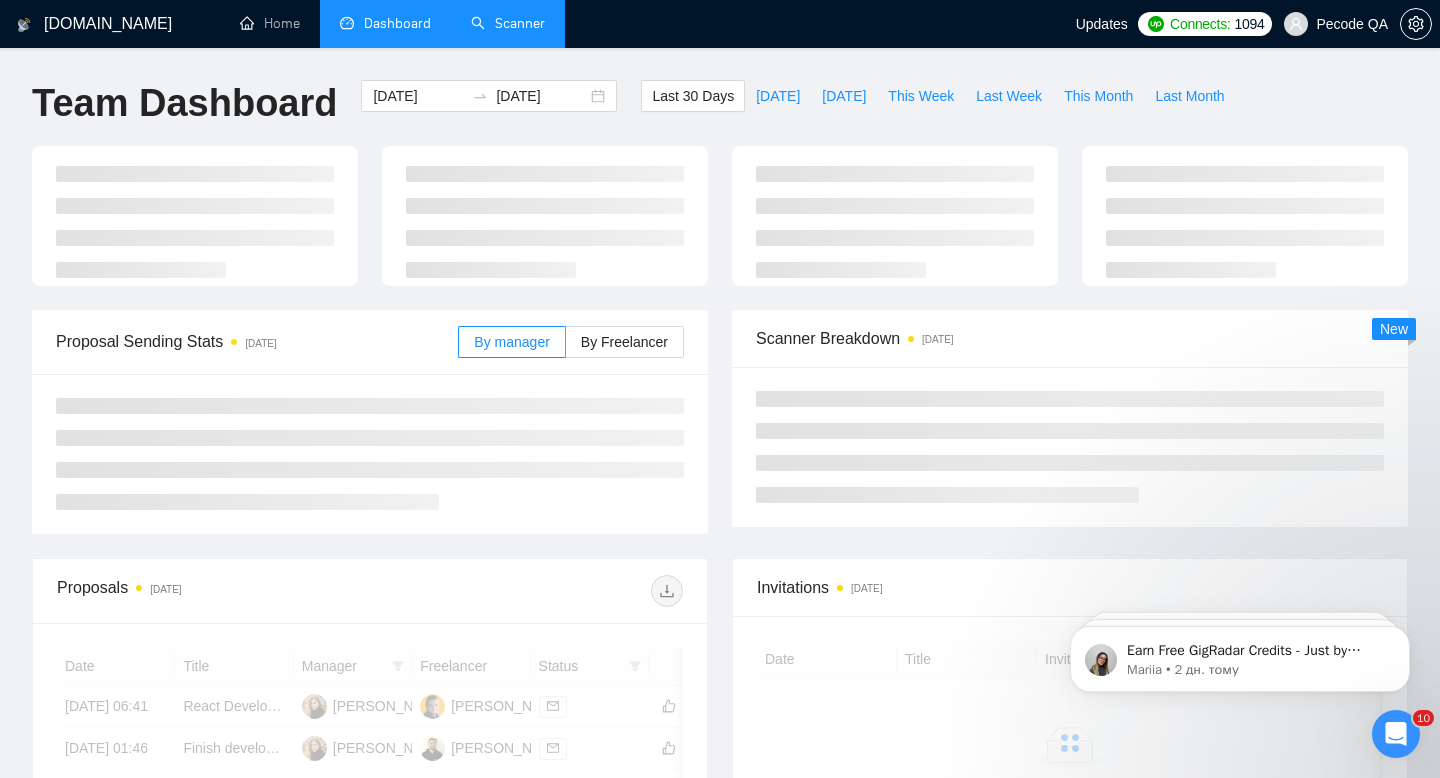 click on "Scanner" at bounding box center (508, 23) 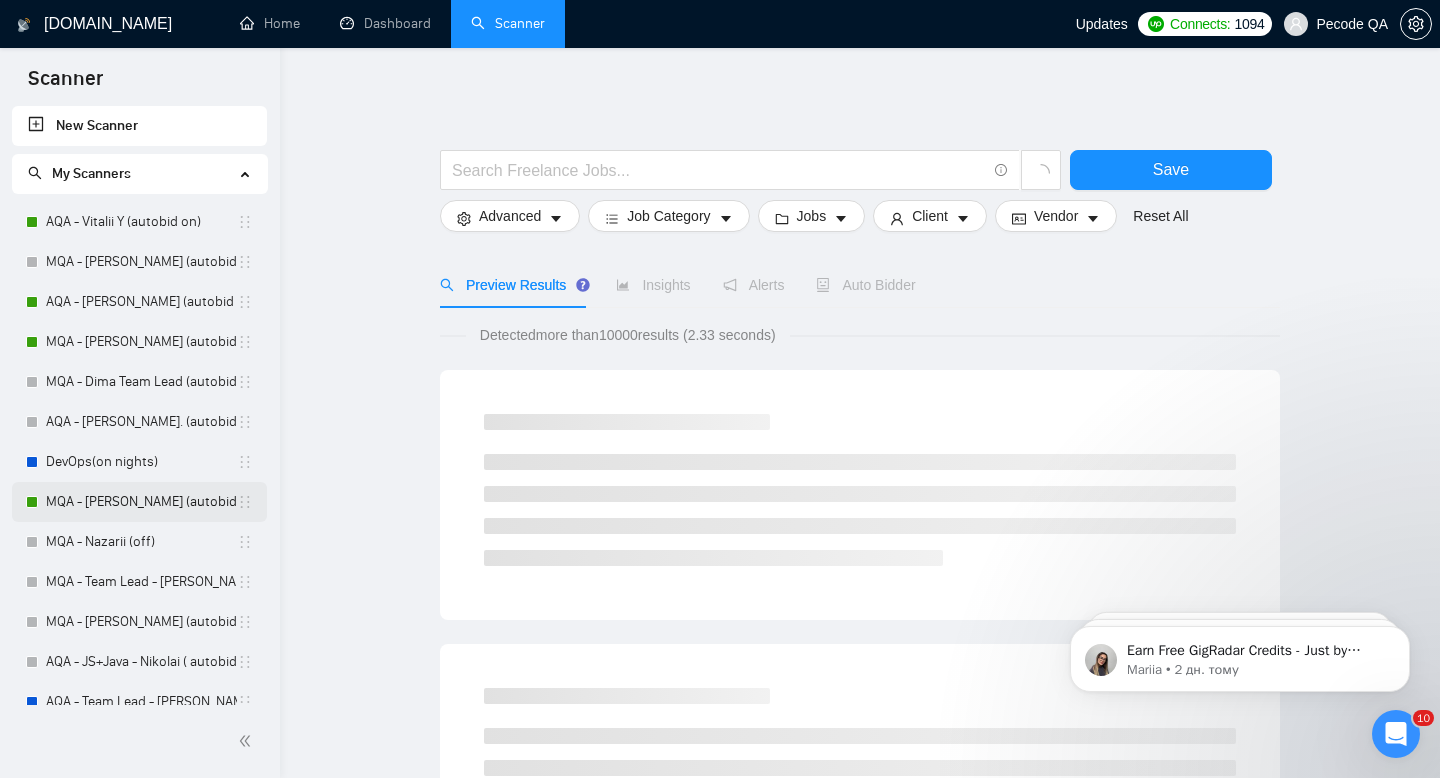 click on "MQA - [PERSON_NAME] (autobid On)" at bounding box center [141, 502] 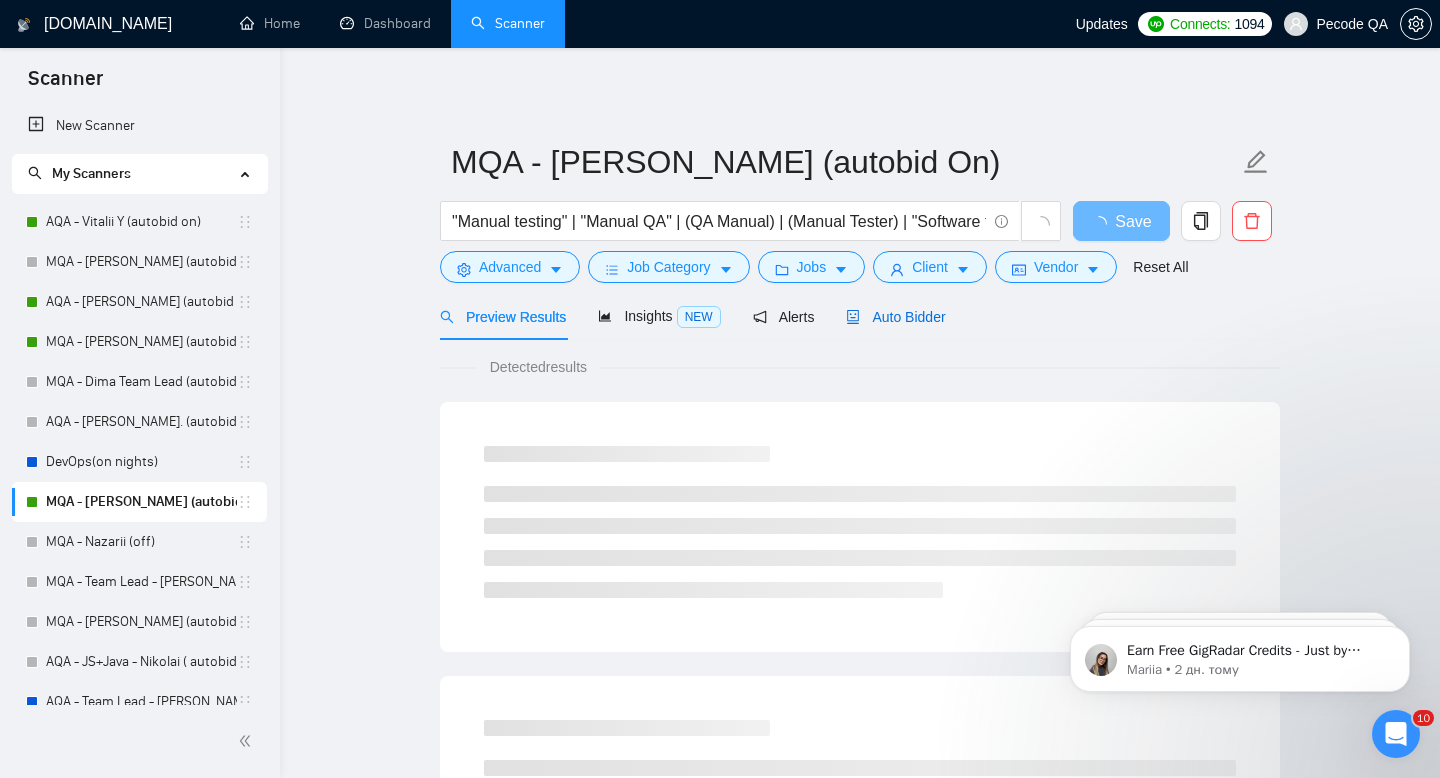 click on "Auto Bidder" at bounding box center (895, 317) 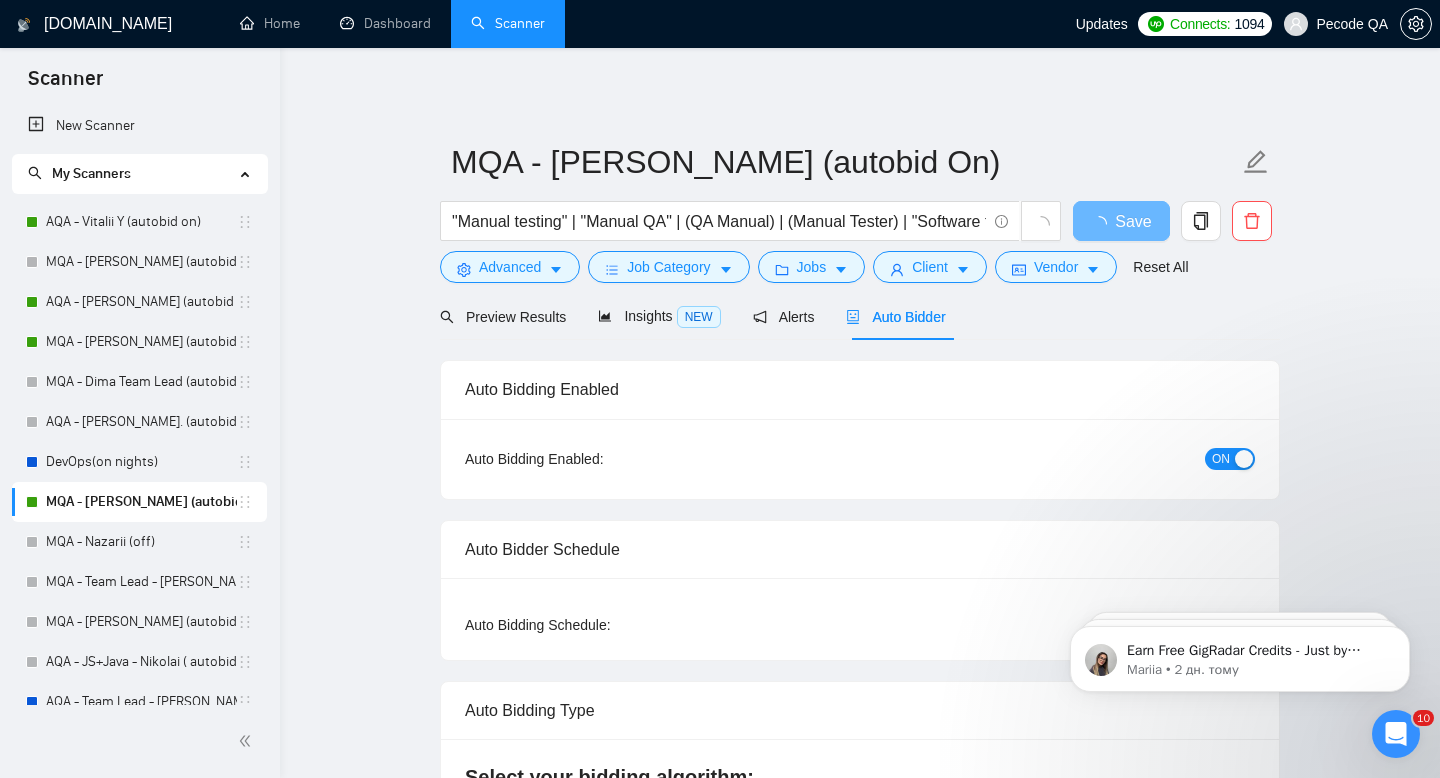 type 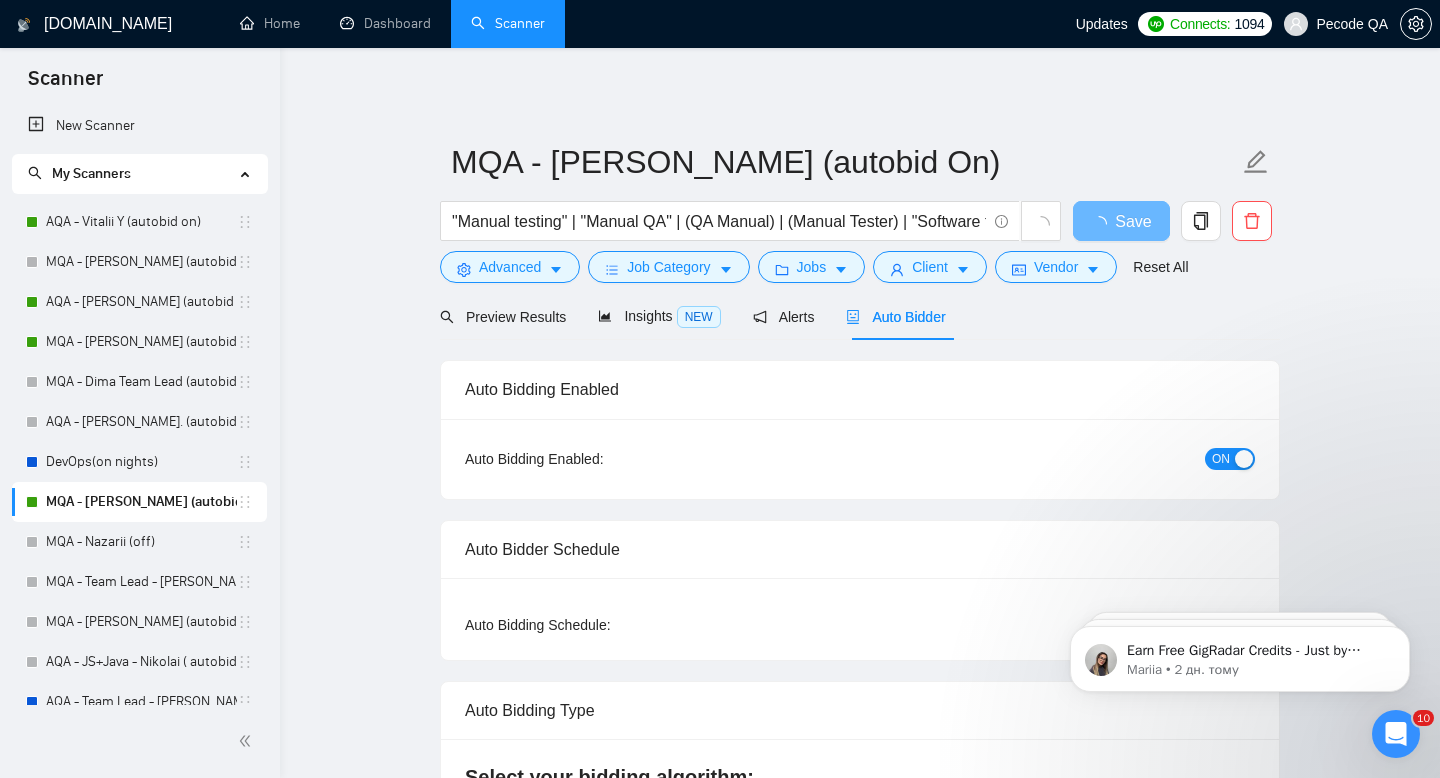 checkbox on "true" 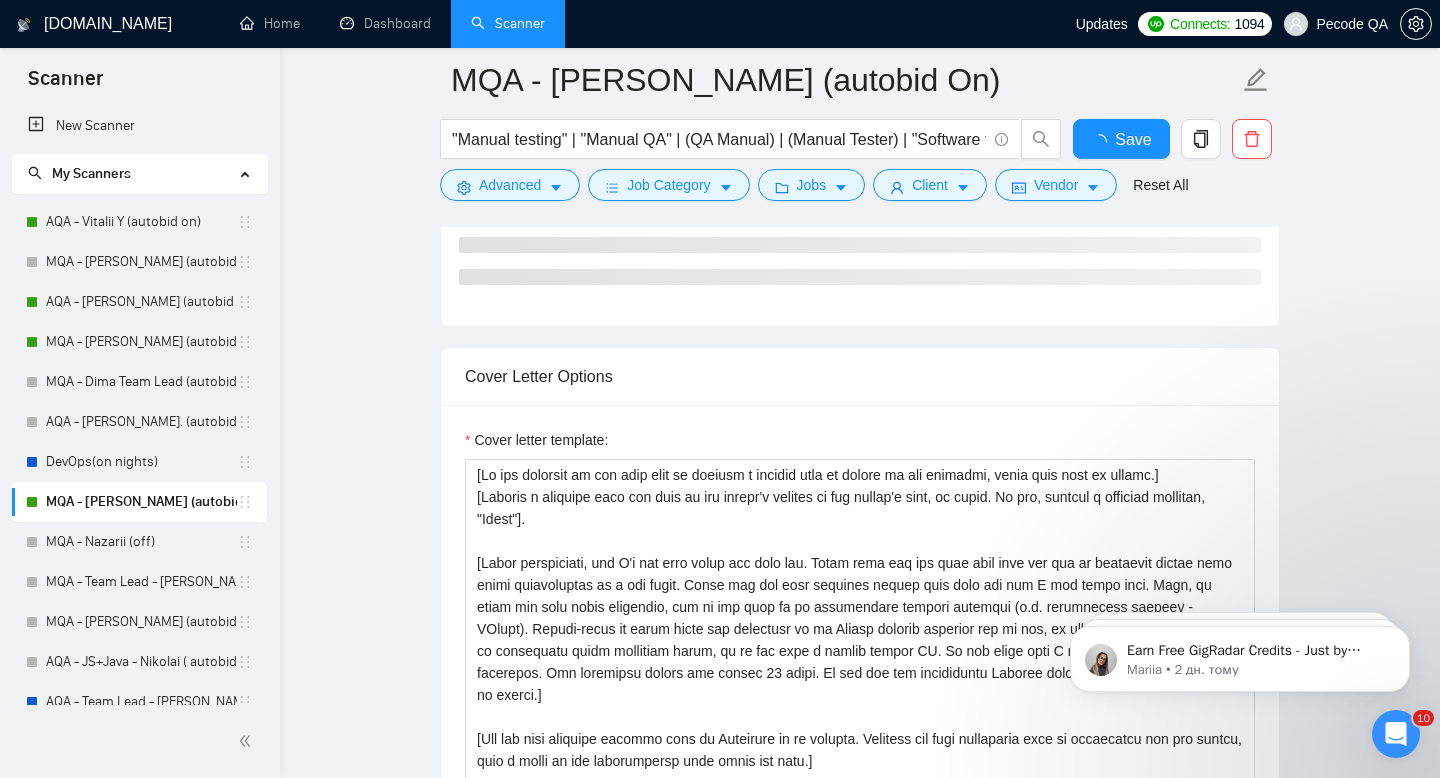 type 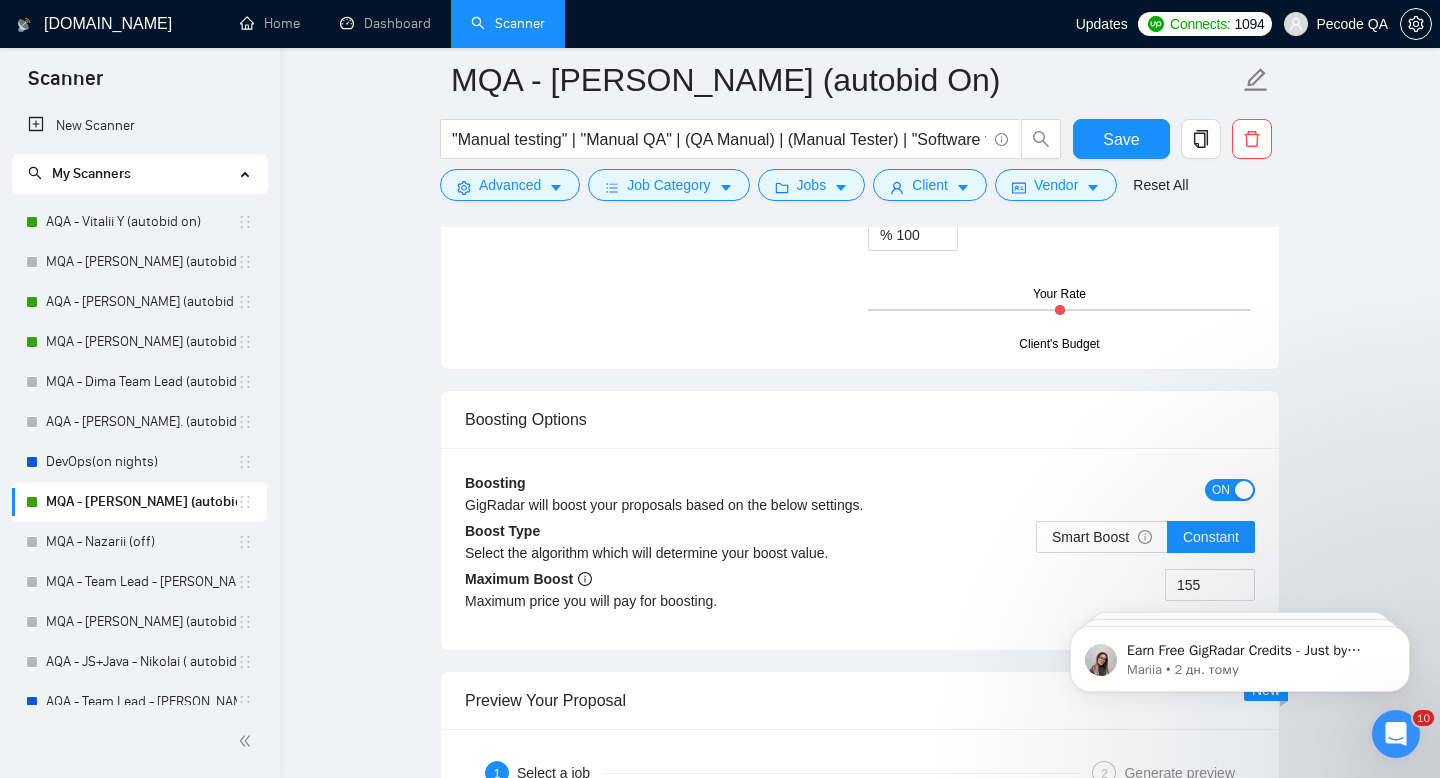 scroll, scrollTop: 2972, scrollLeft: 0, axis: vertical 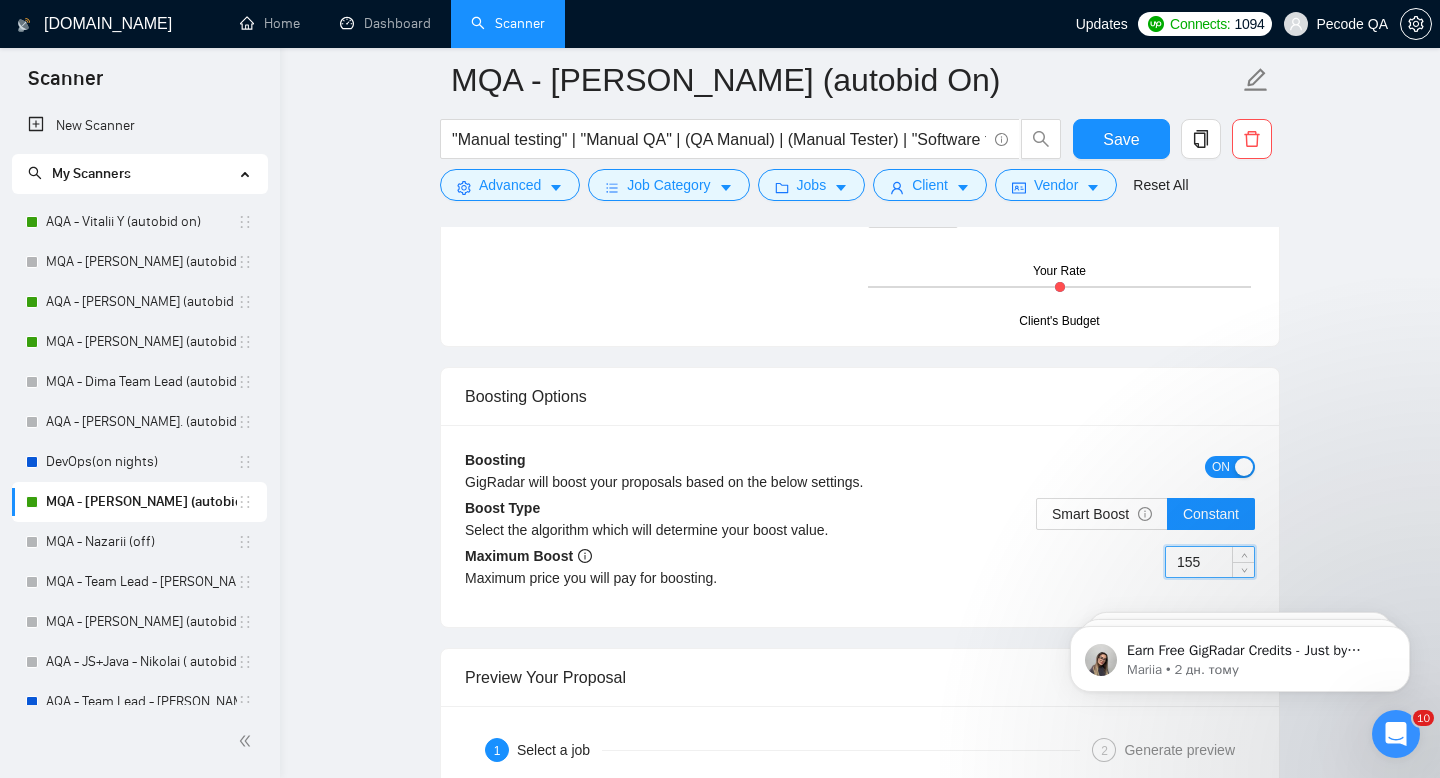 drag, startPoint x: 1213, startPoint y: 568, endPoint x: 1152, endPoint y: 568, distance: 61 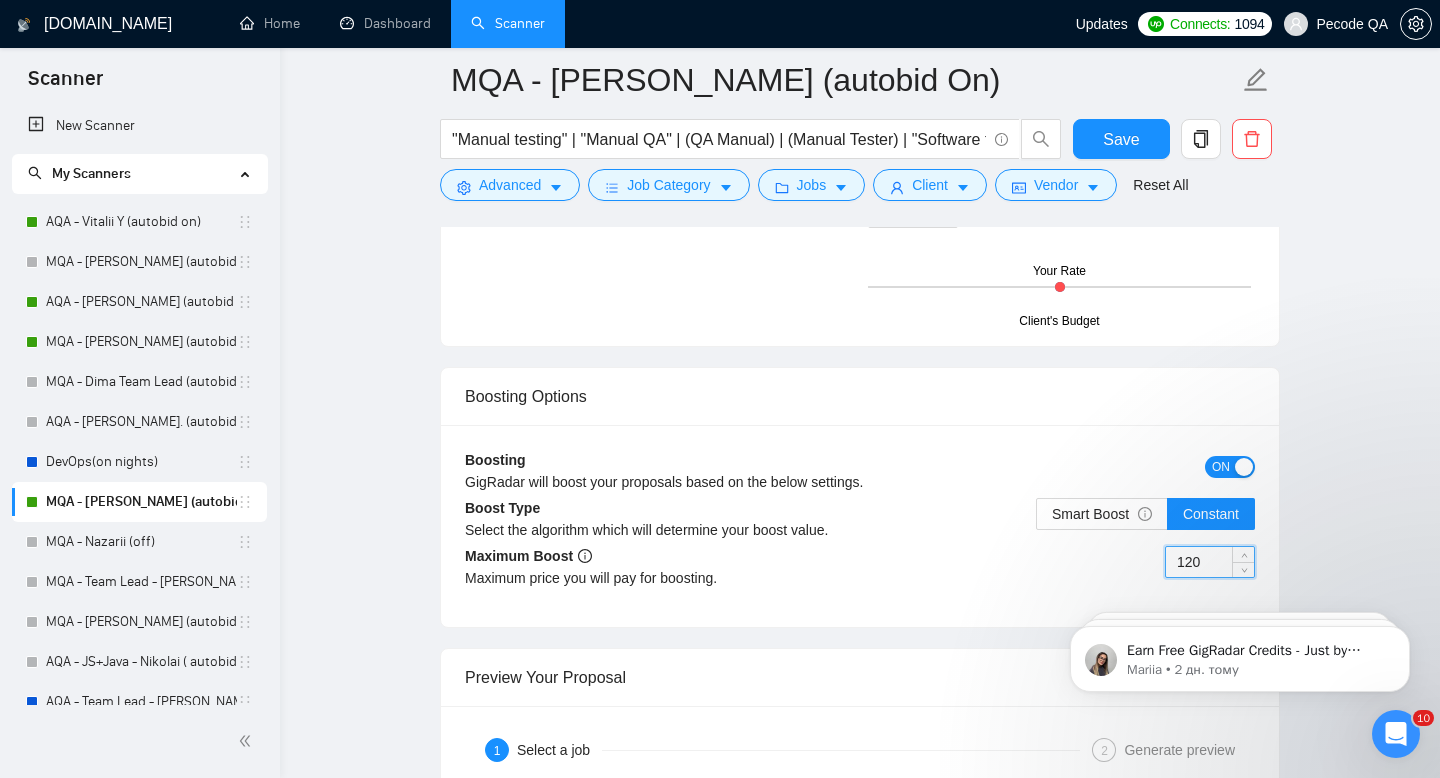 type on "120" 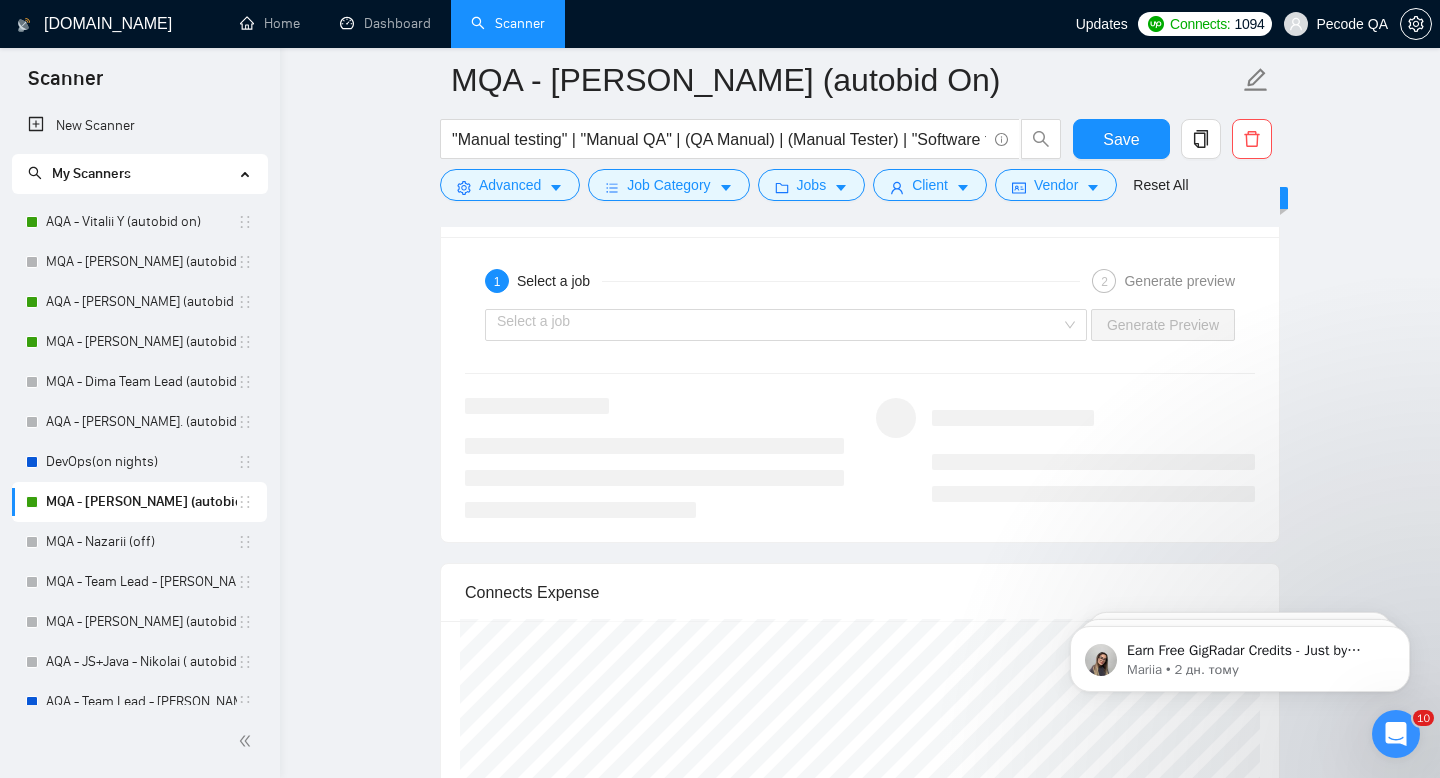 scroll, scrollTop: 3440, scrollLeft: 0, axis: vertical 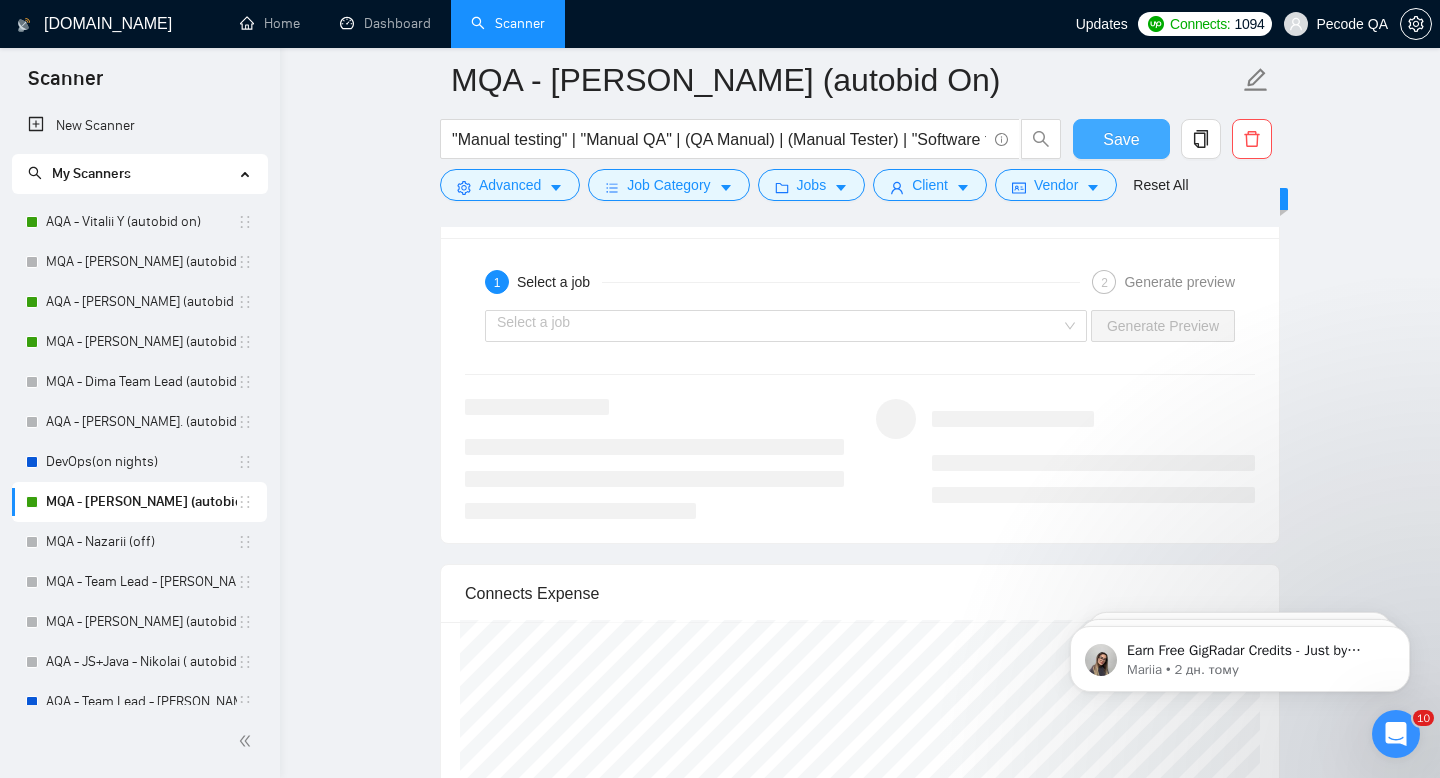 click on "Save" at bounding box center [1121, 139] 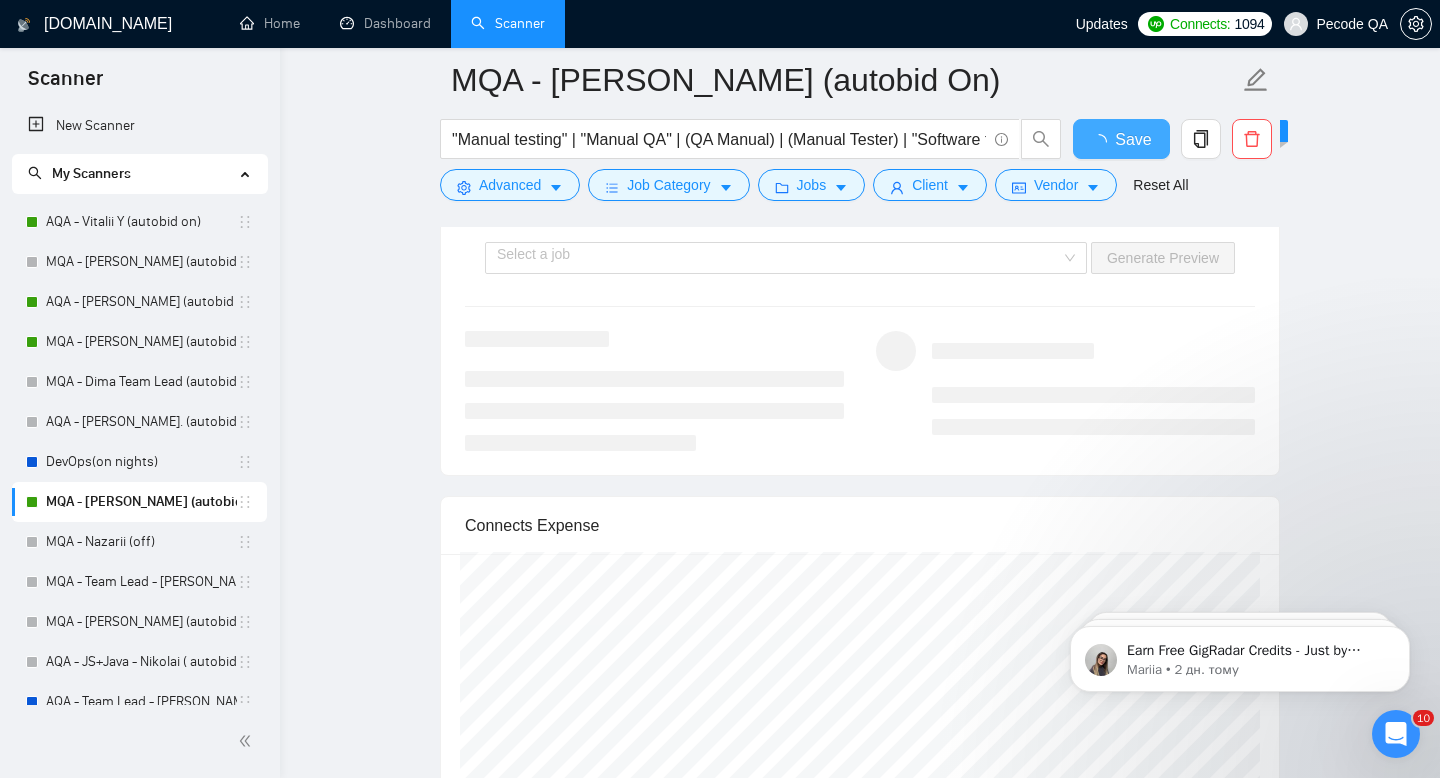 type 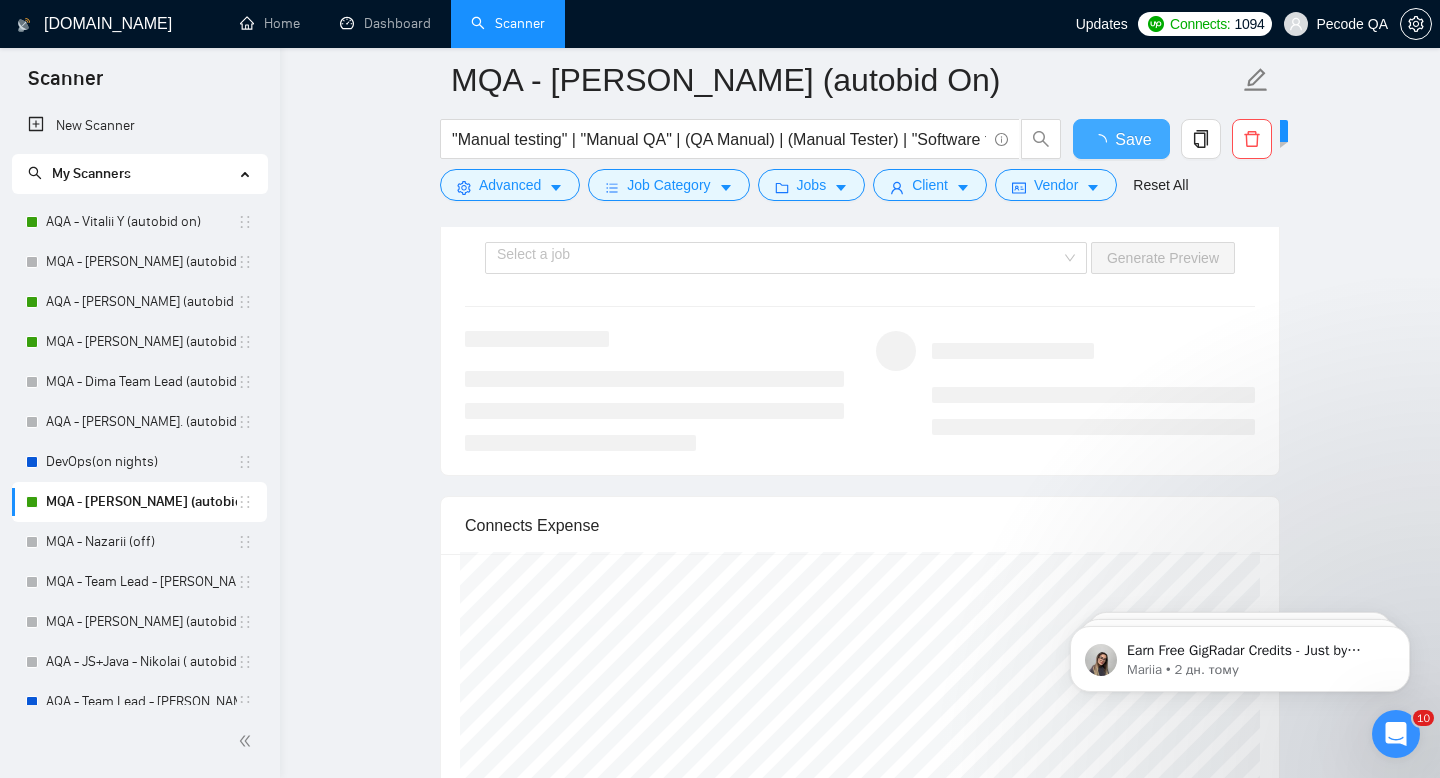 checkbox on "true" 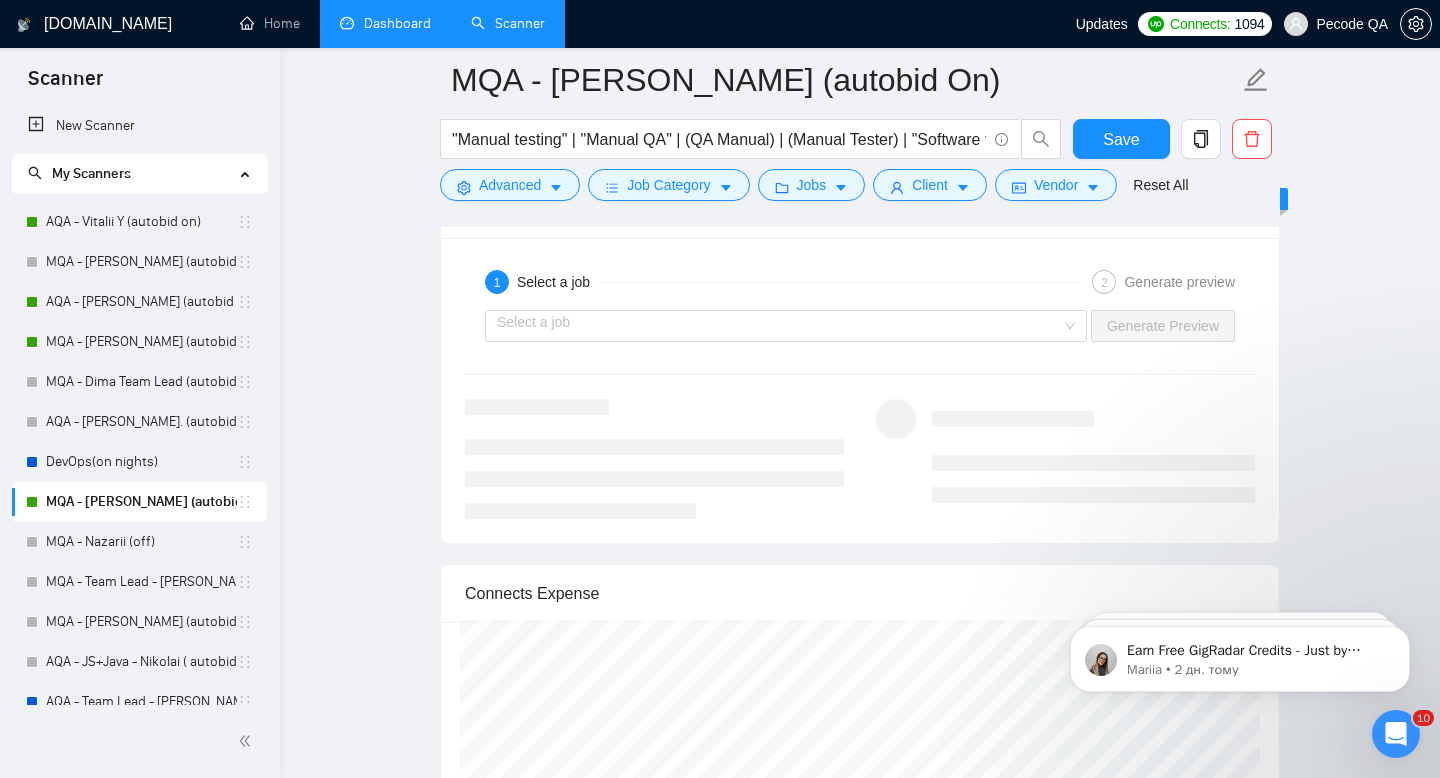 click on "Dashboard" at bounding box center (385, 23) 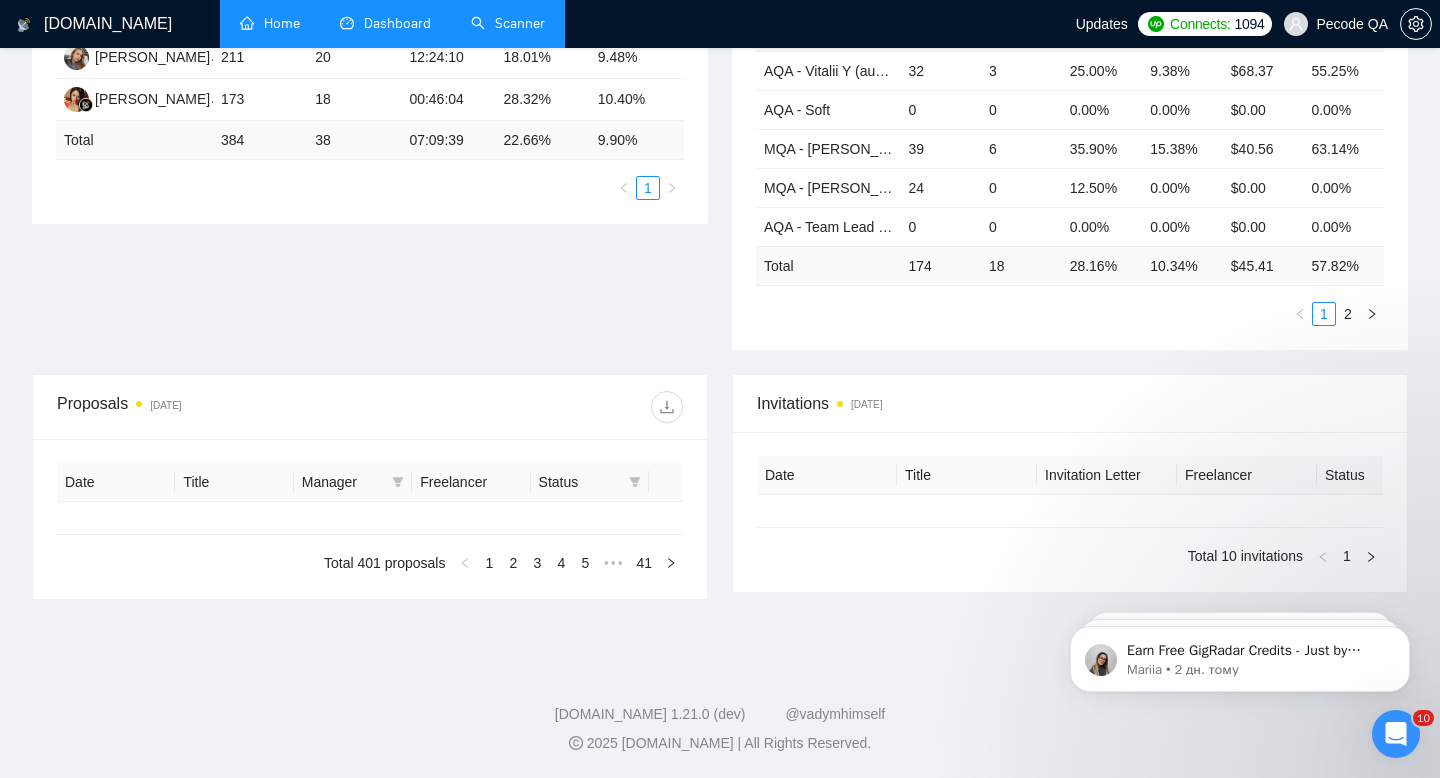 type on "[DATE]" 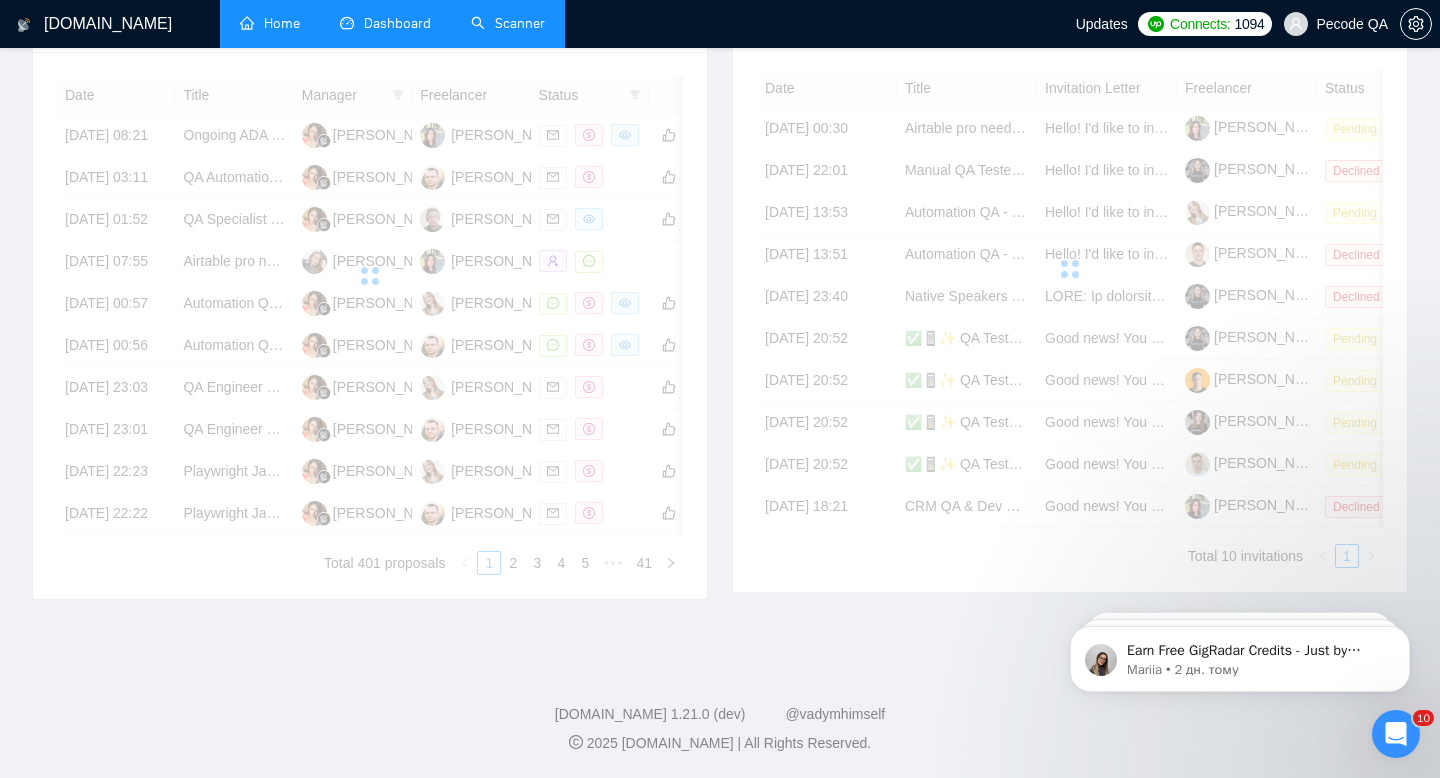 scroll, scrollTop: 400, scrollLeft: 0, axis: vertical 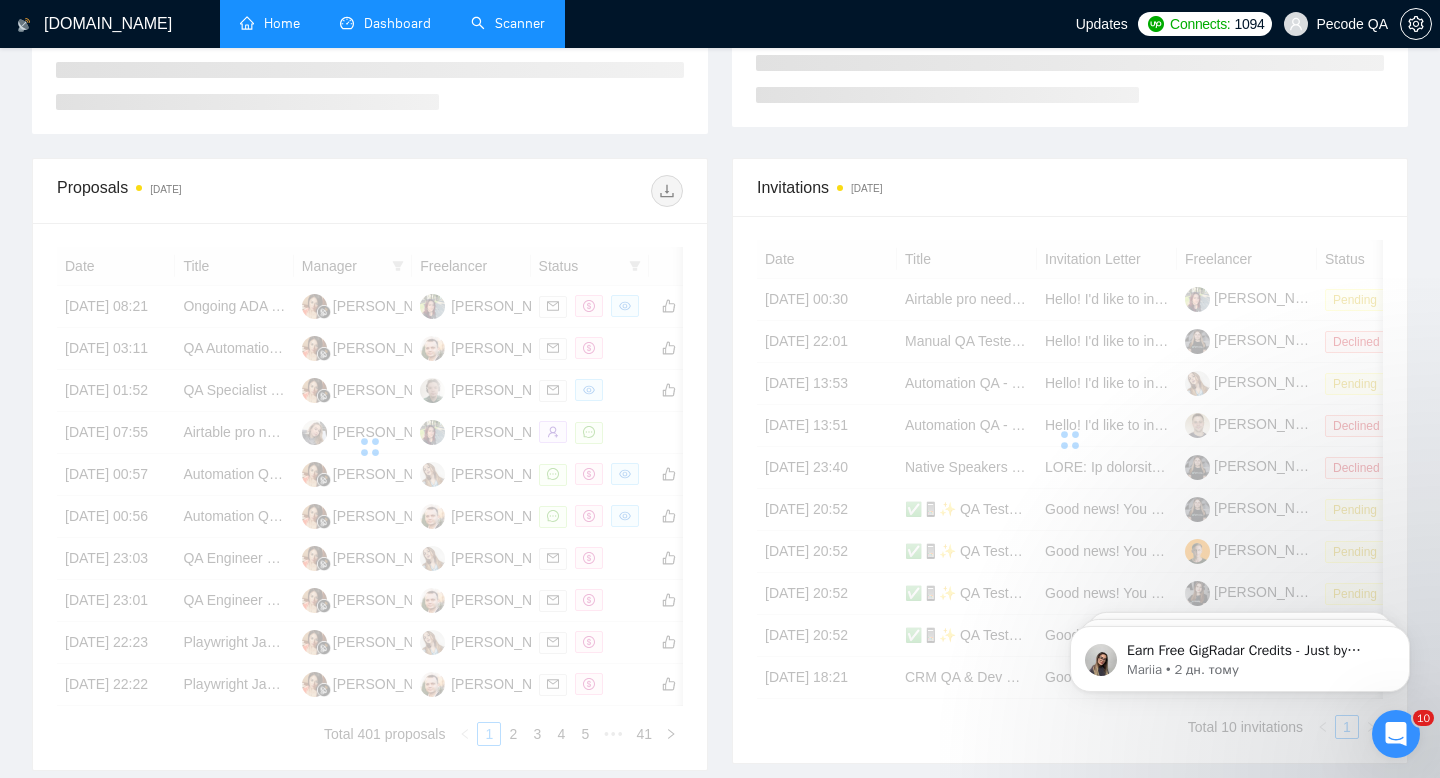 click on "Home" at bounding box center [270, 23] 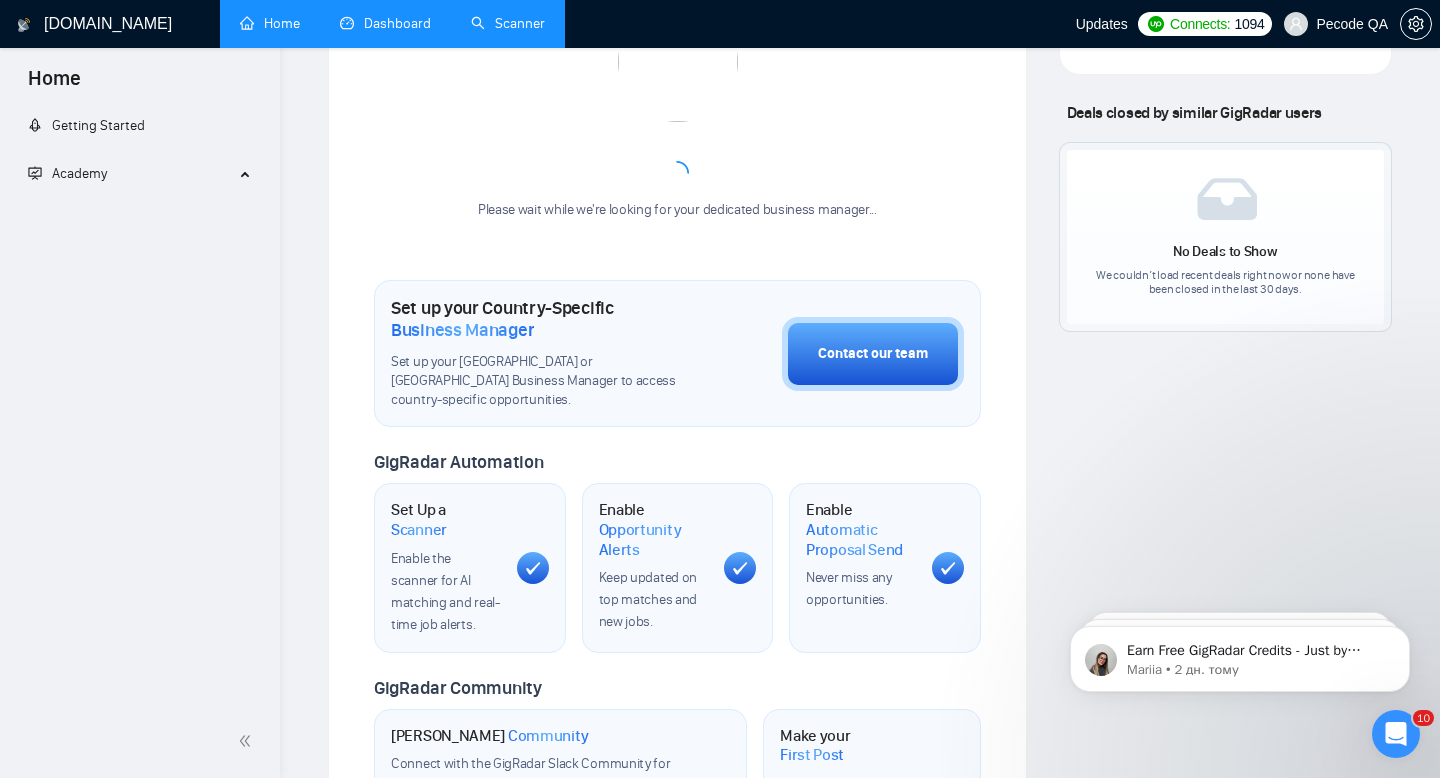 scroll, scrollTop: 0, scrollLeft: 0, axis: both 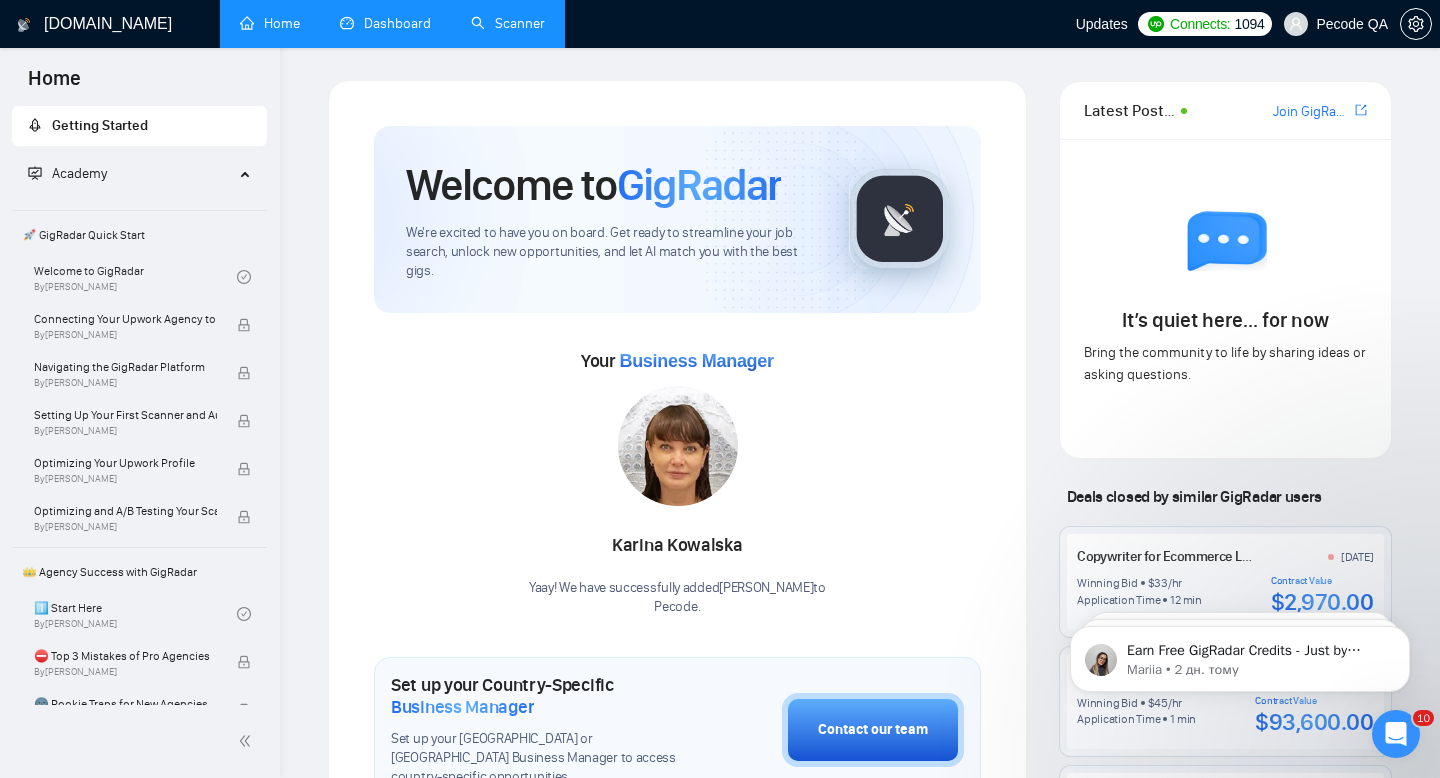click on "Dashboard" at bounding box center [385, 23] 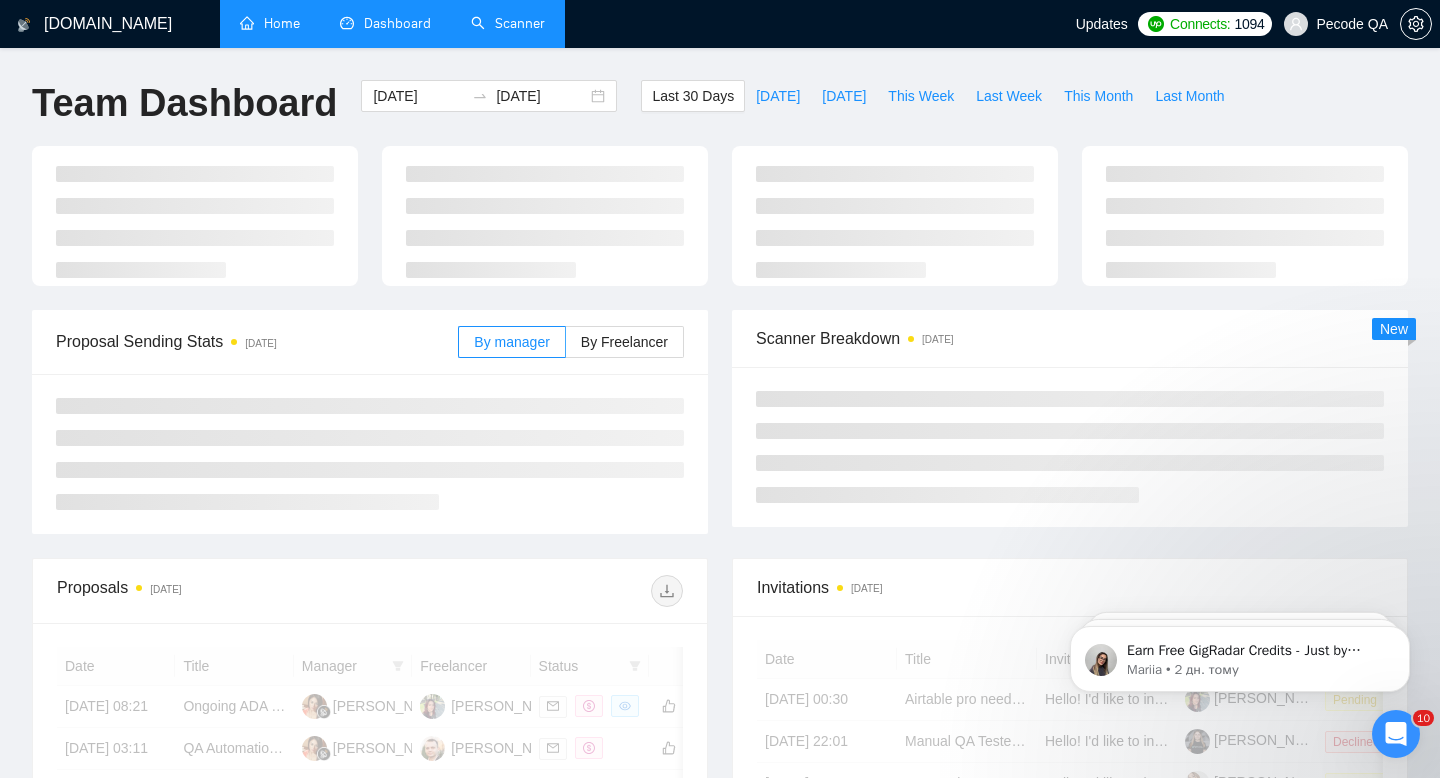 click on "Scanner" at bounding box center [508, 23] 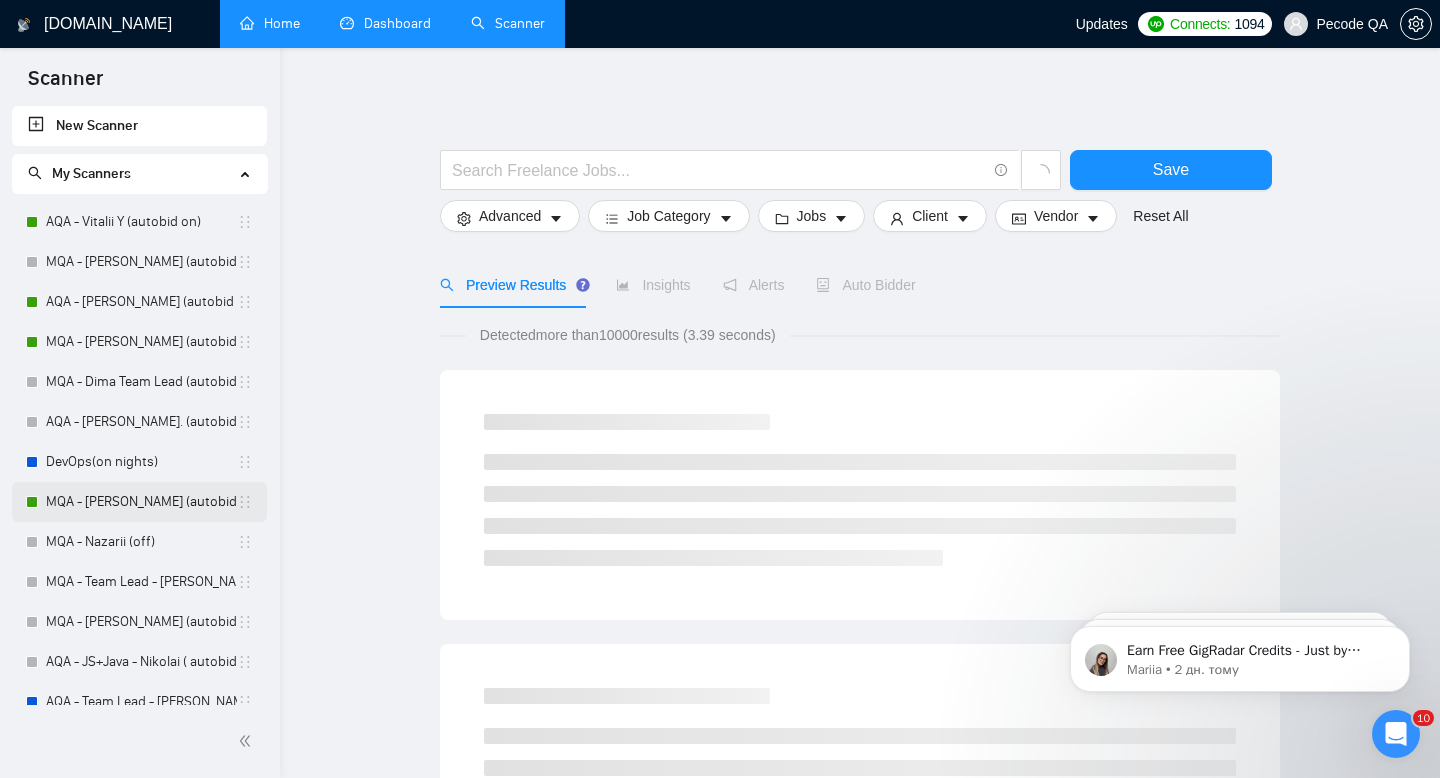 click on "MQA - [PERSON_NAME] (autobid On)" at bounding box center (141, 502) 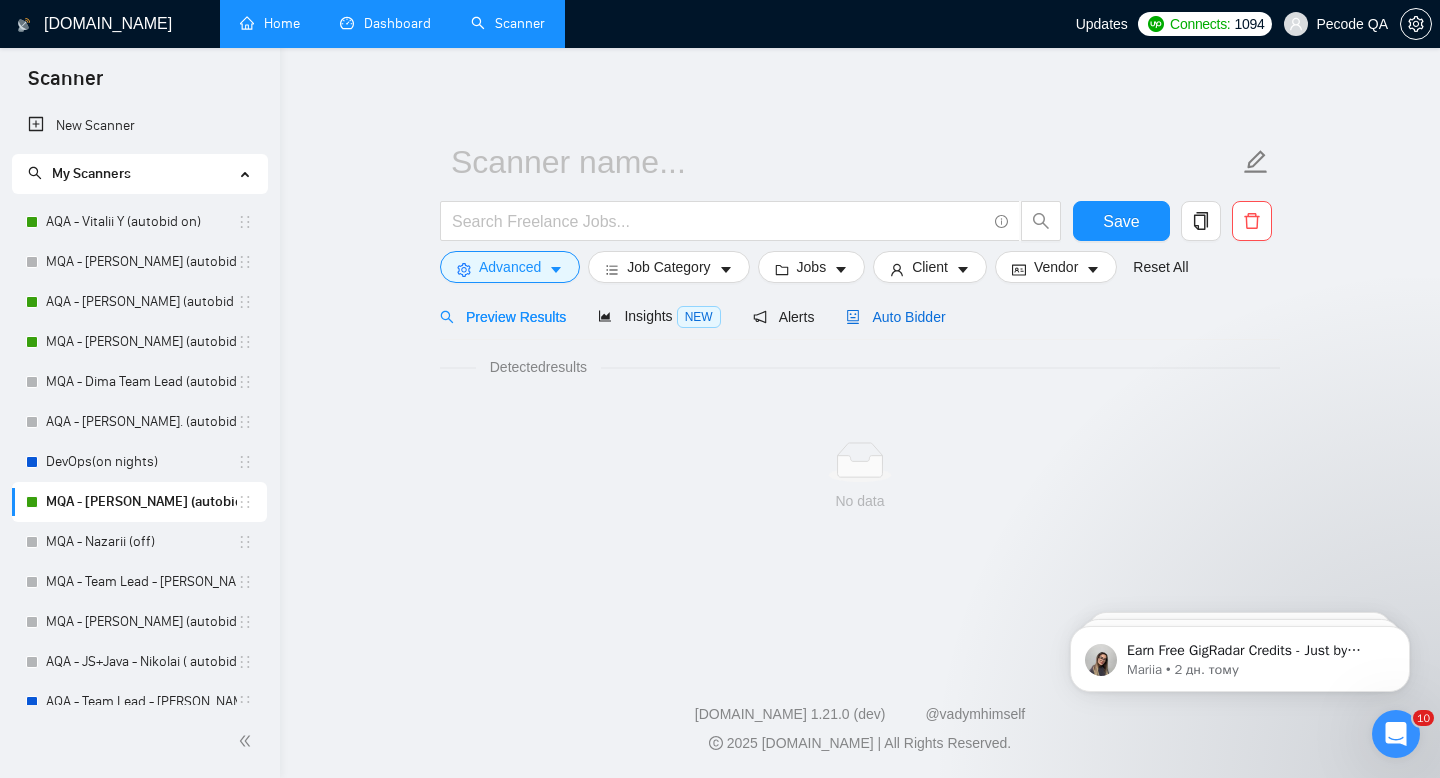 click on "Auto Bidder" at bounding box center (895, 317) 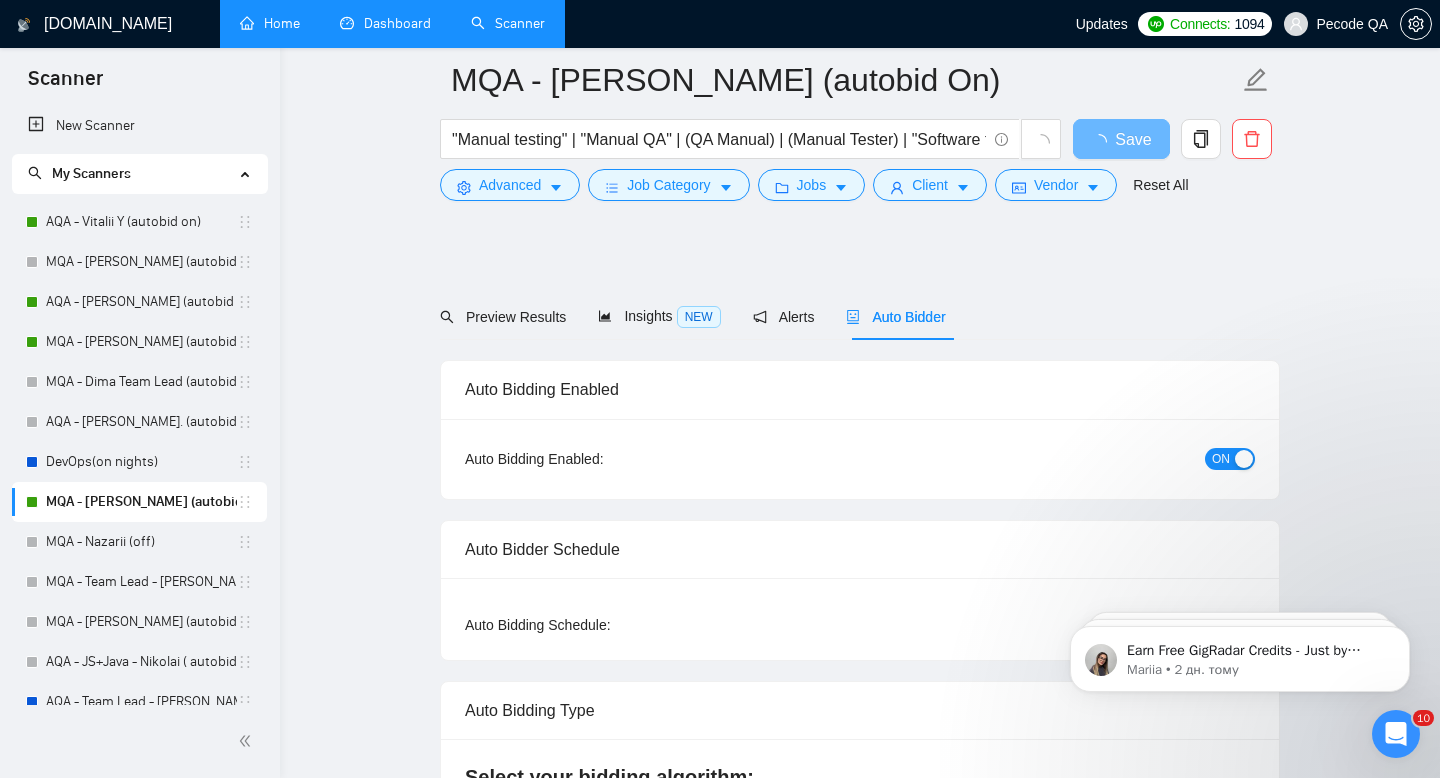 type 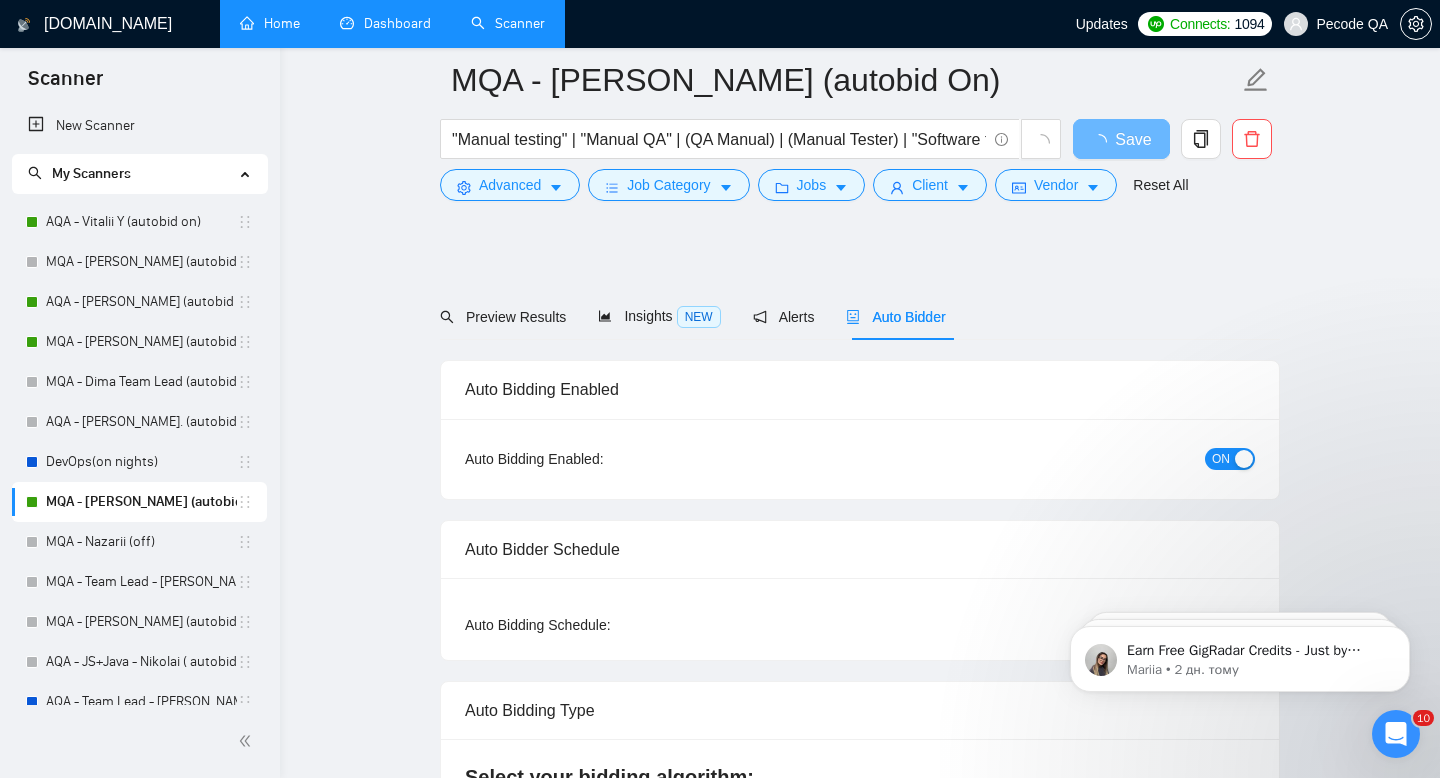 checkbox on "true" 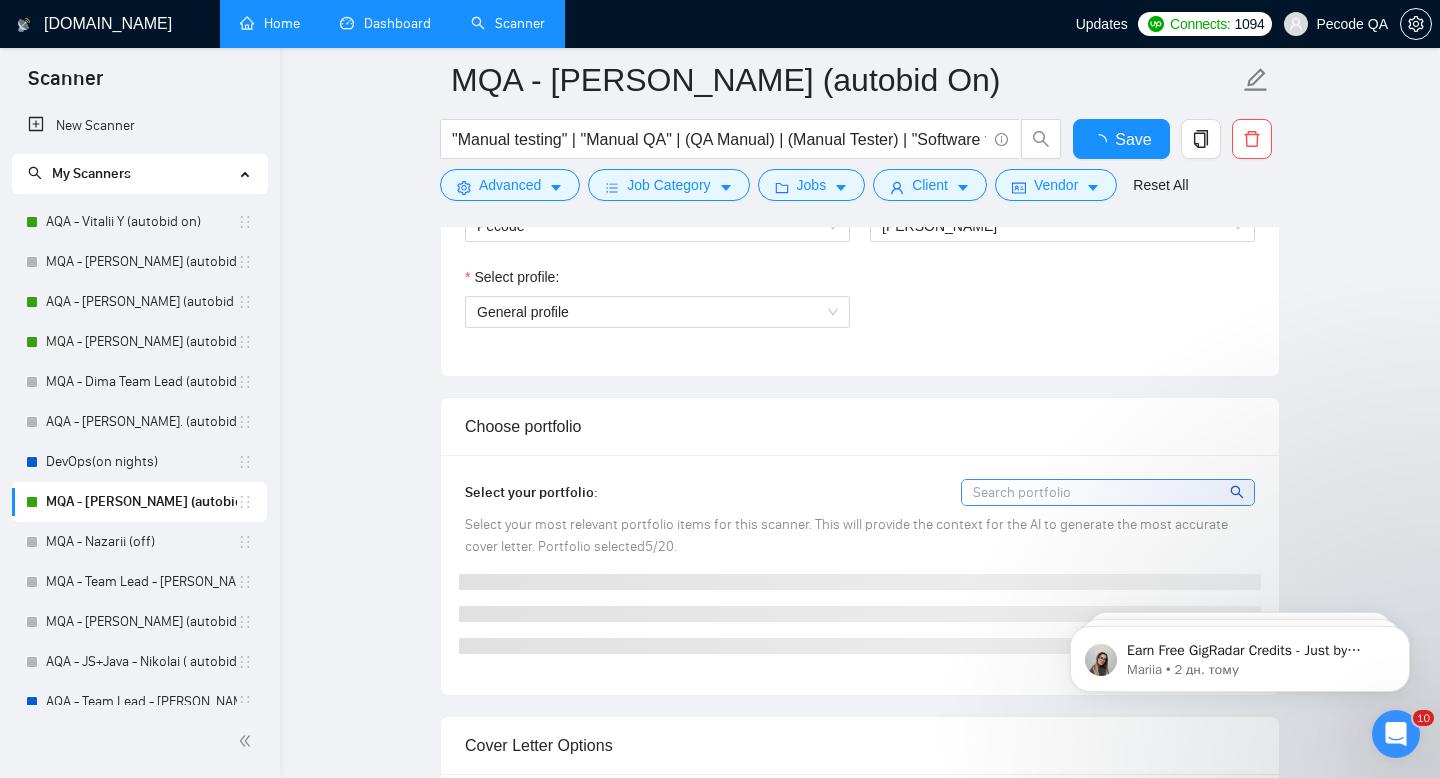 type 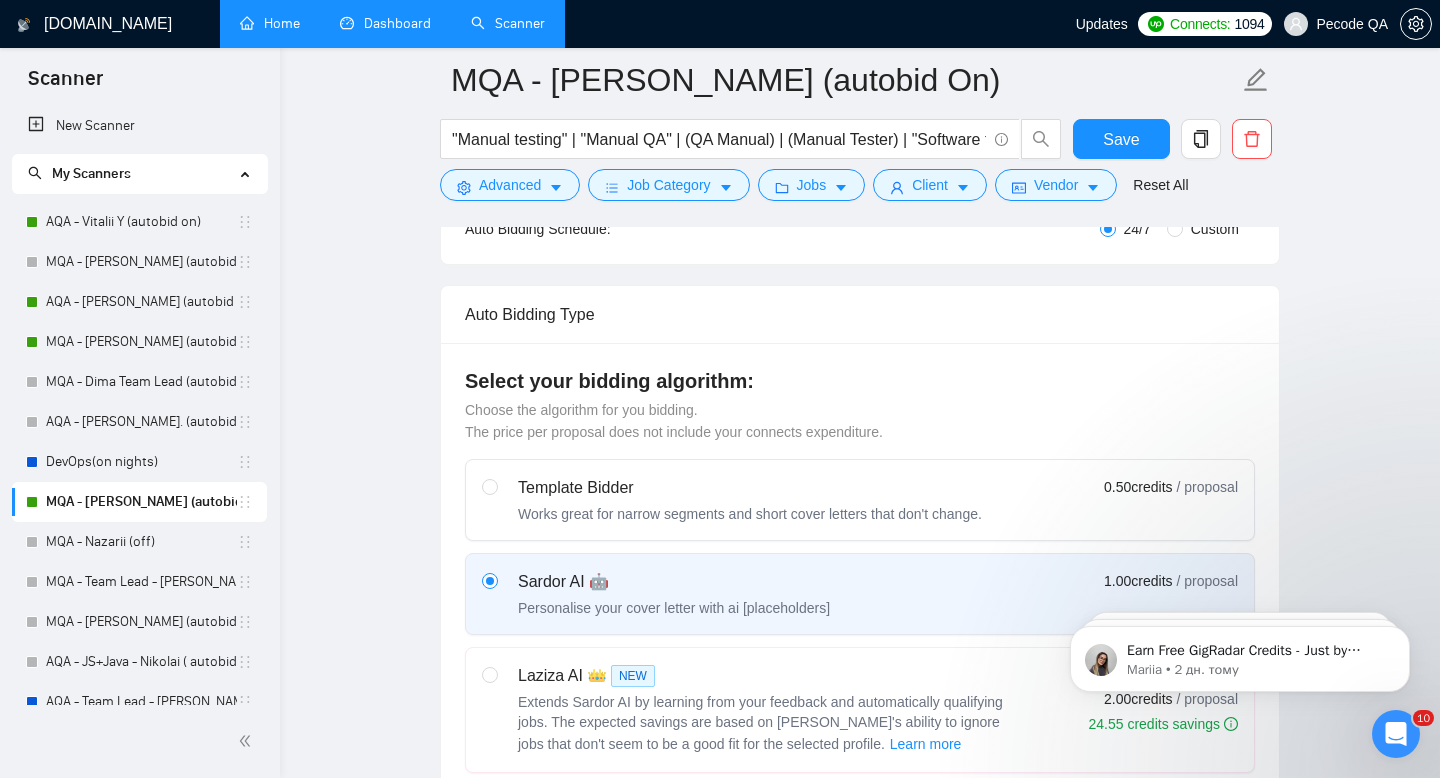 scroll, scrollTop: 336, scrollLeft: 0, axis: vertical 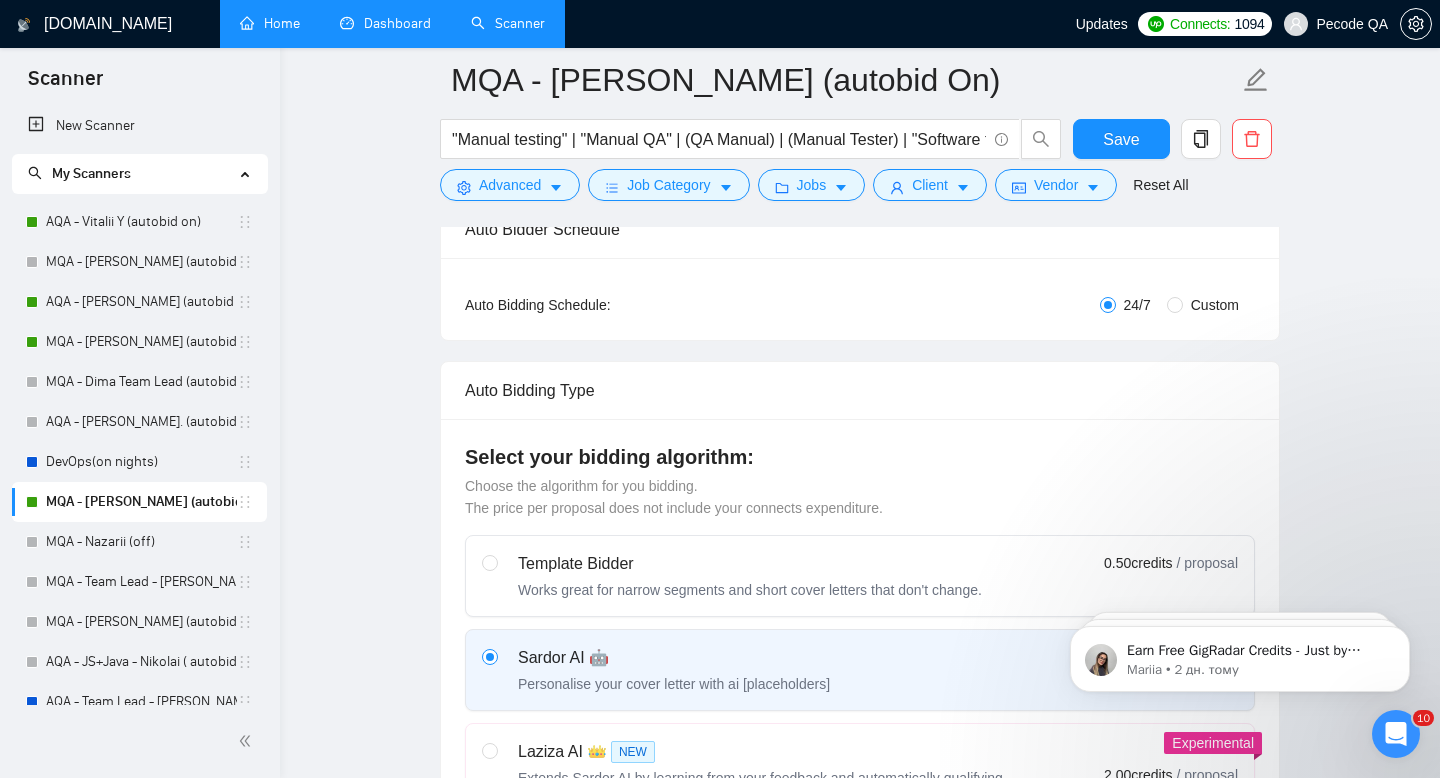 click on "Custom" at bounding box center (1215, 305) 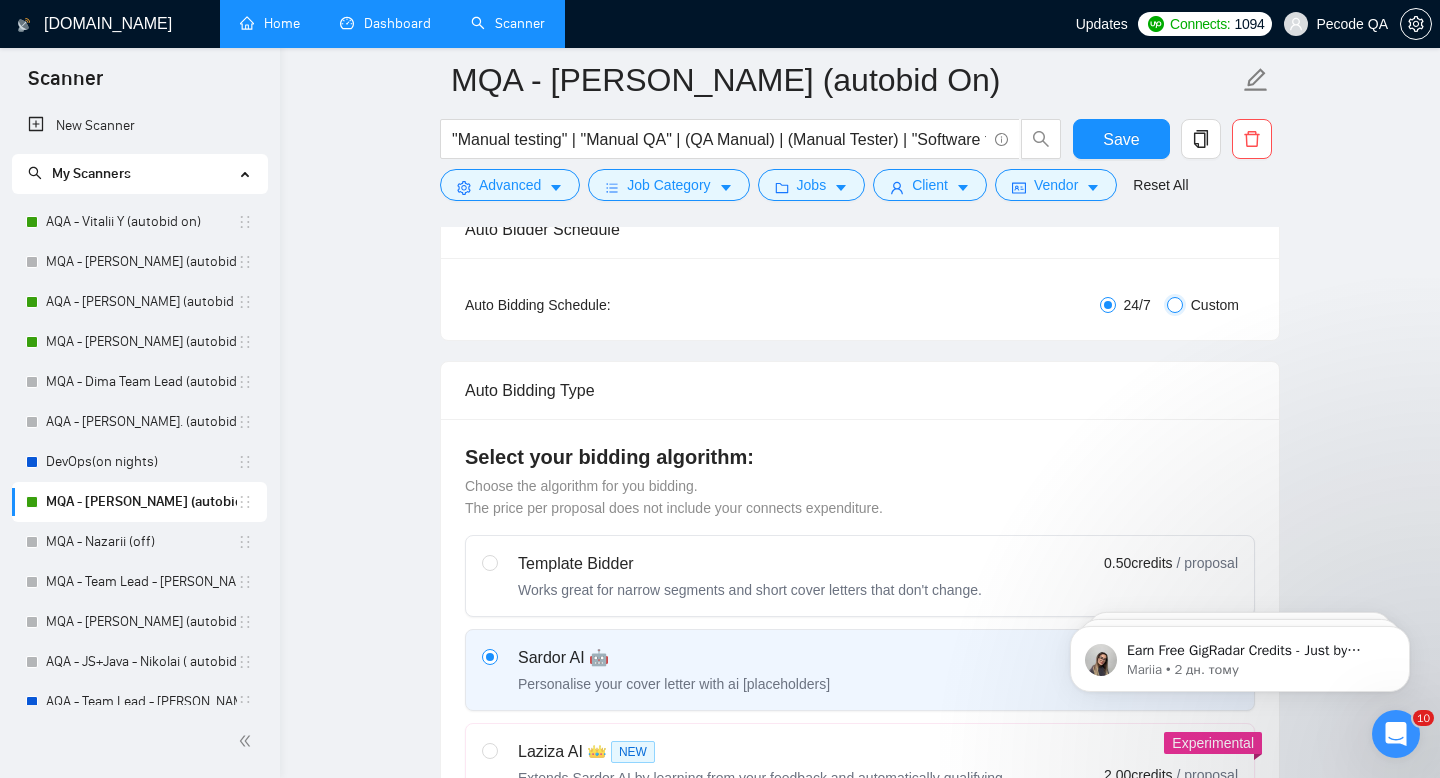 click on "Custom" at bounding box center [1175, 305] 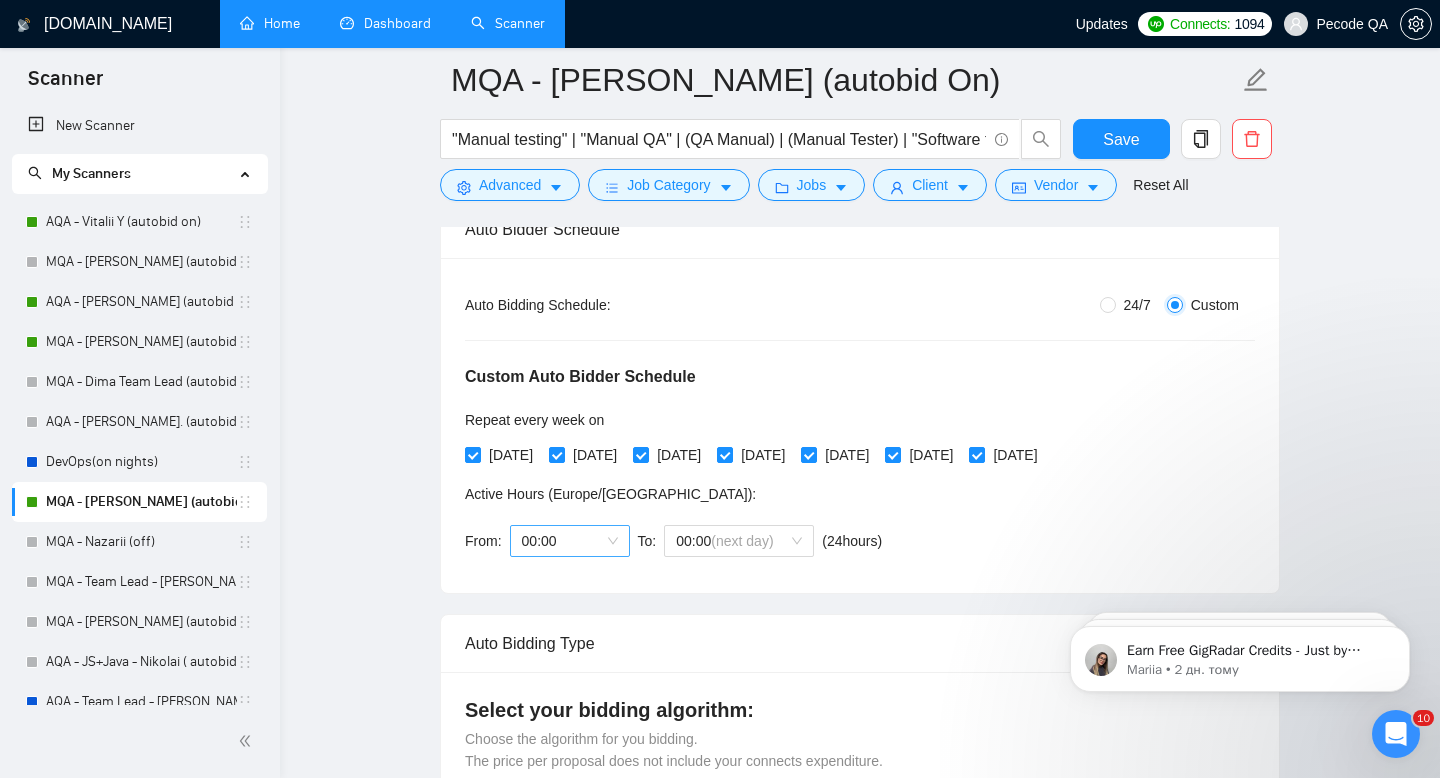 click on "00:00" at bounding box center [570, 541] 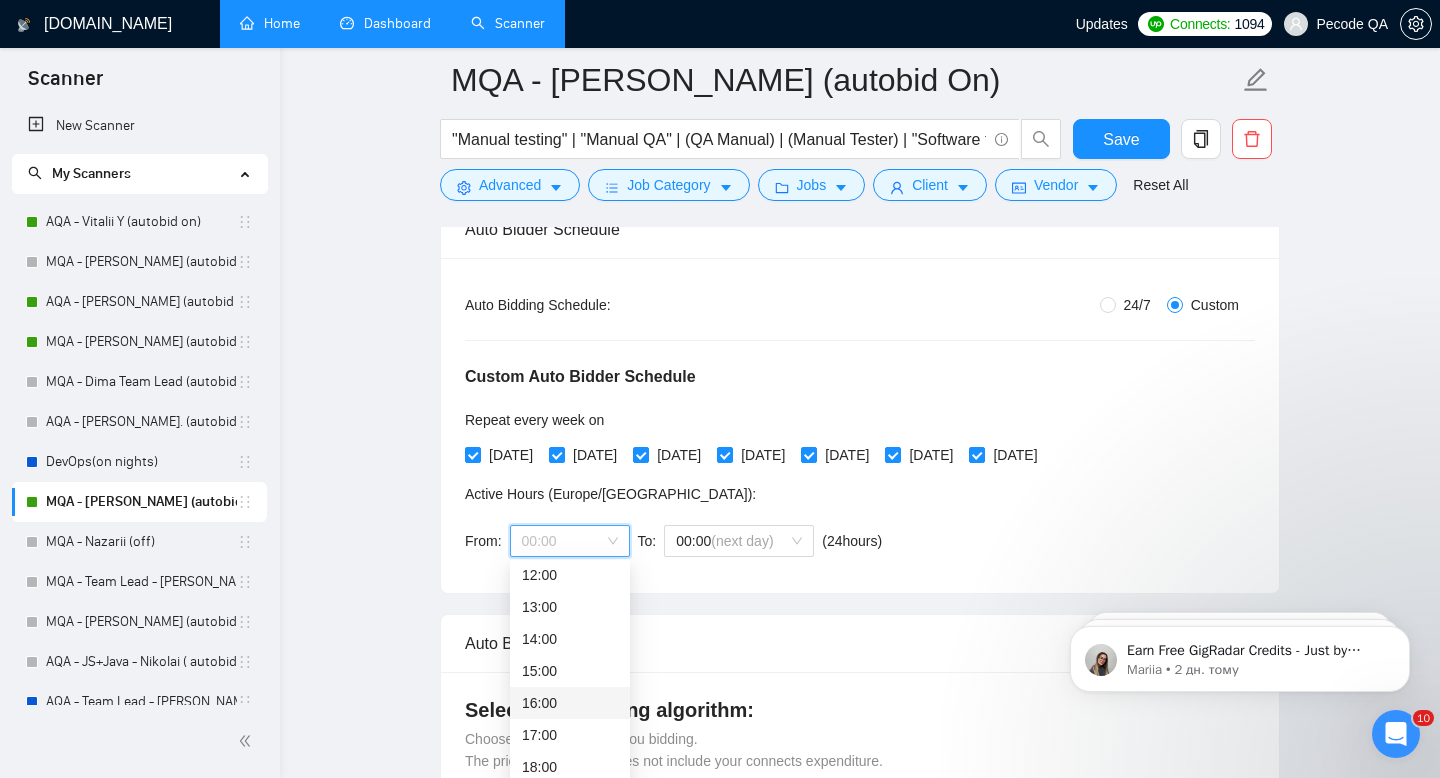 scroll, scrollTop: 405, scrollLeft: 0, axis: vertical 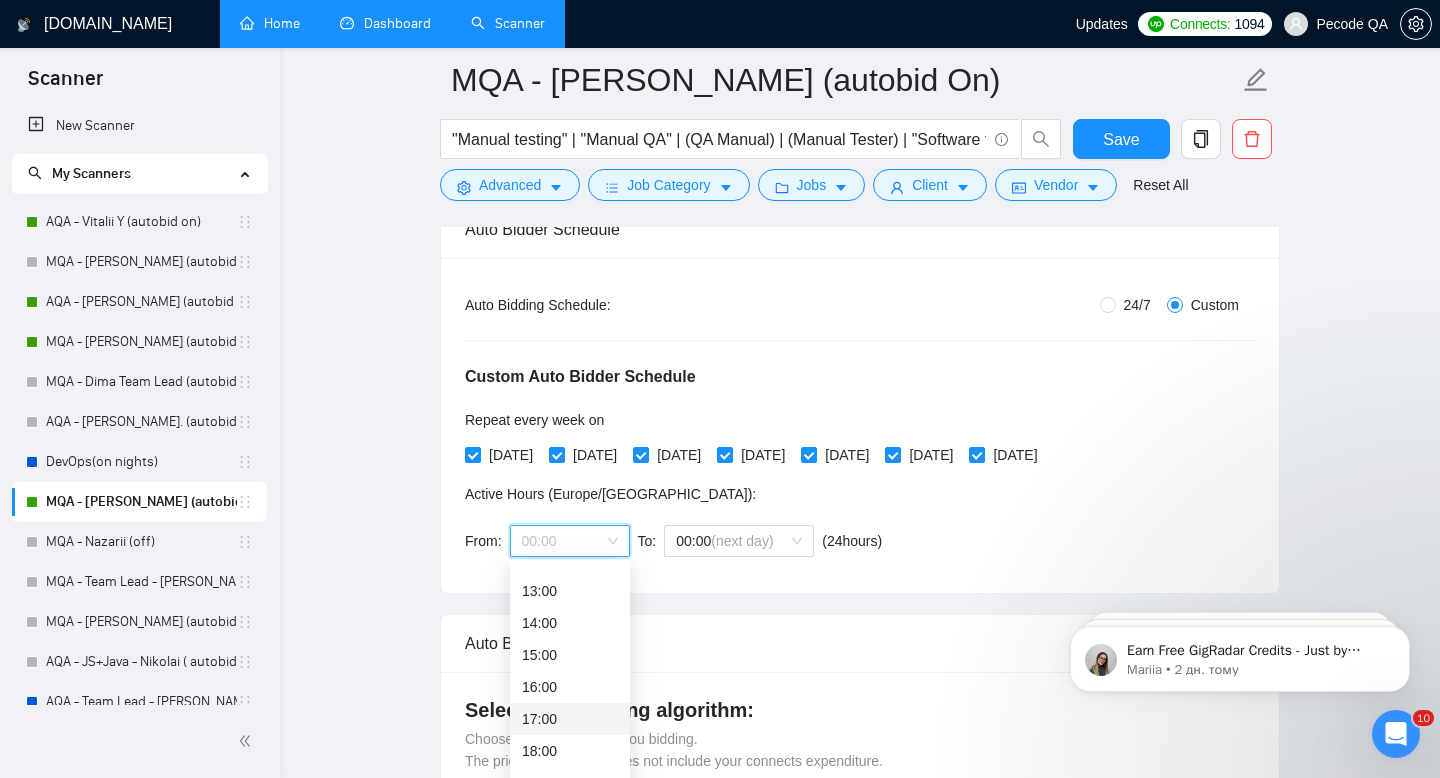 click on "18:00" at bounding box center (570, 751) 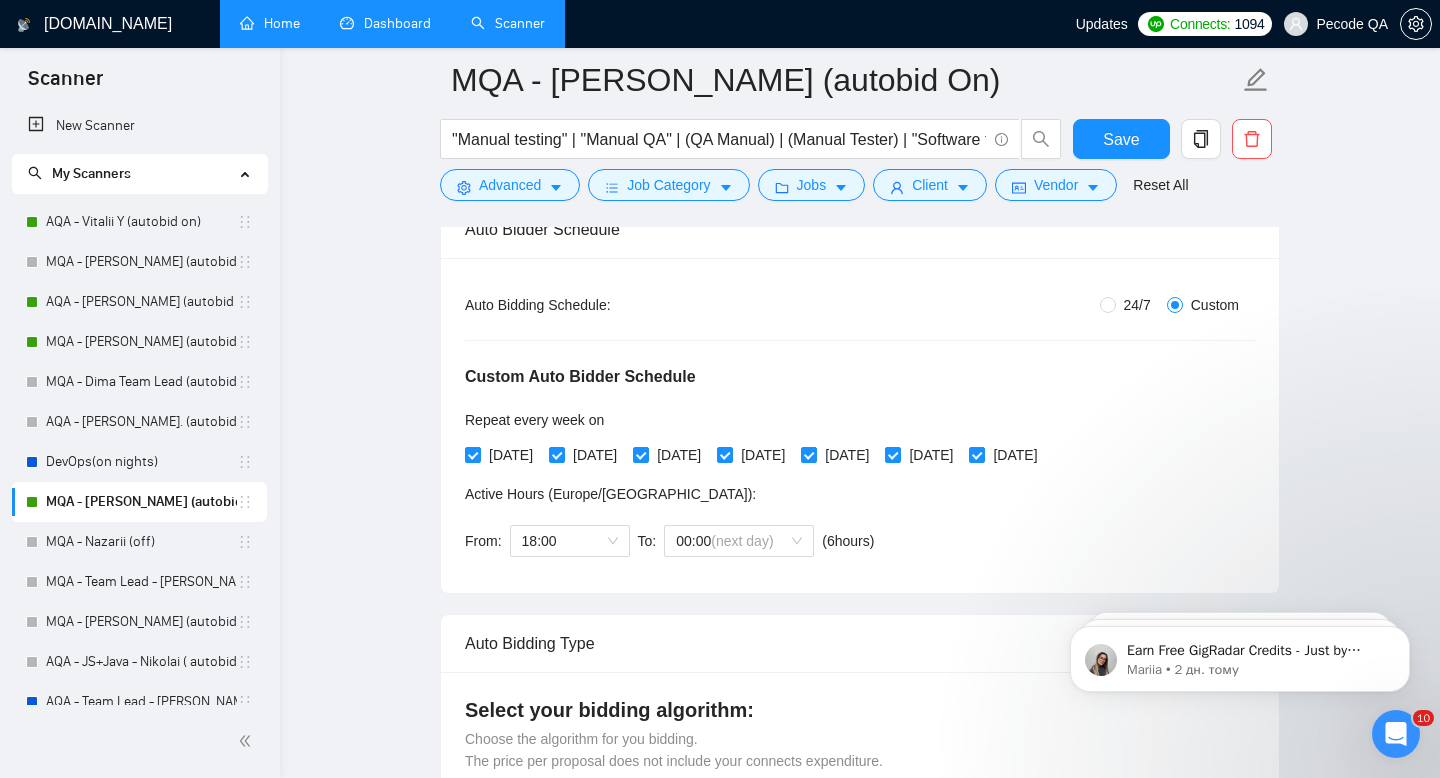 click on "From: 18:00 To: 00:00  (next day) ( 6  hours) [GEOGRAPHIC_DATA]/[GEOGRAPHIC_DATA]" at bounding box center (673, 541) 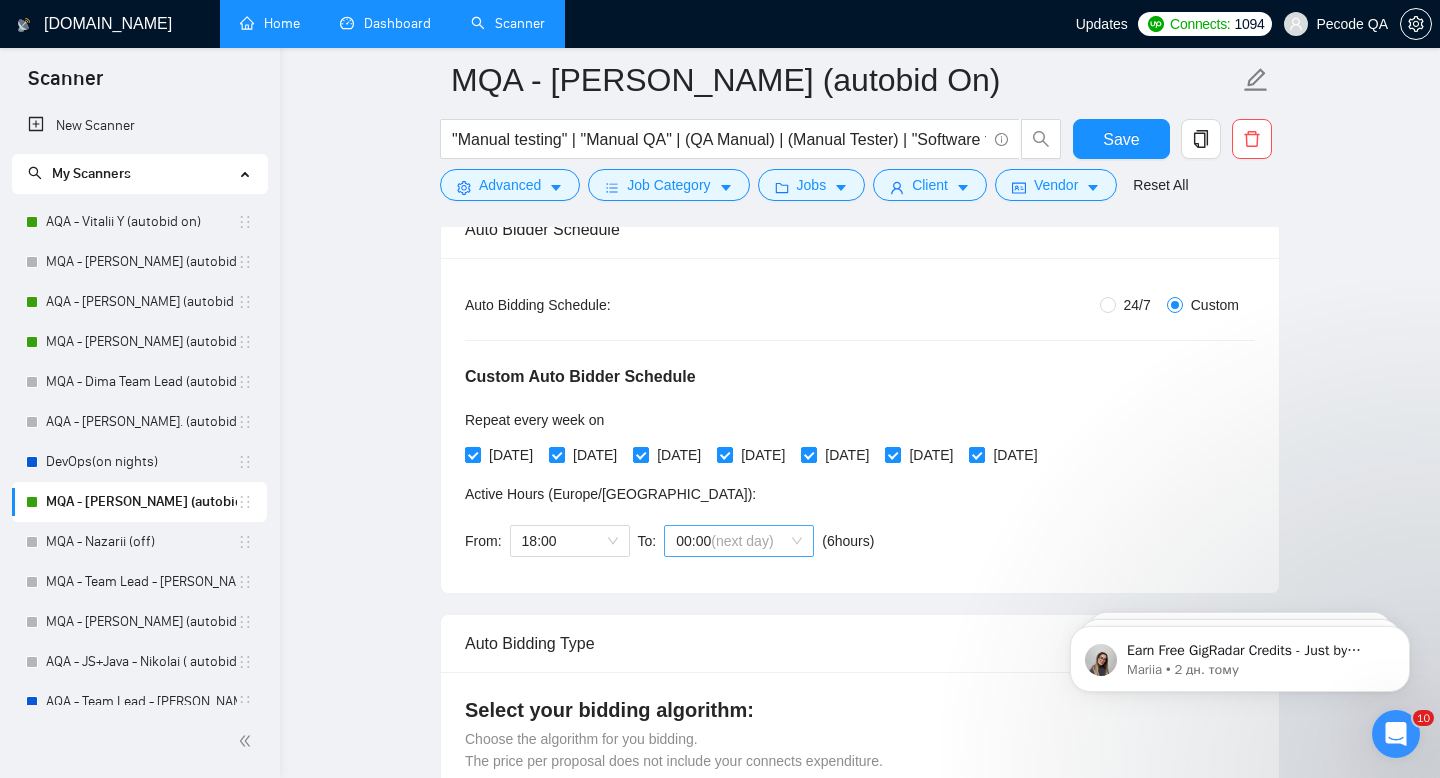 click on "(next day)" at bounding box center [742, 541] 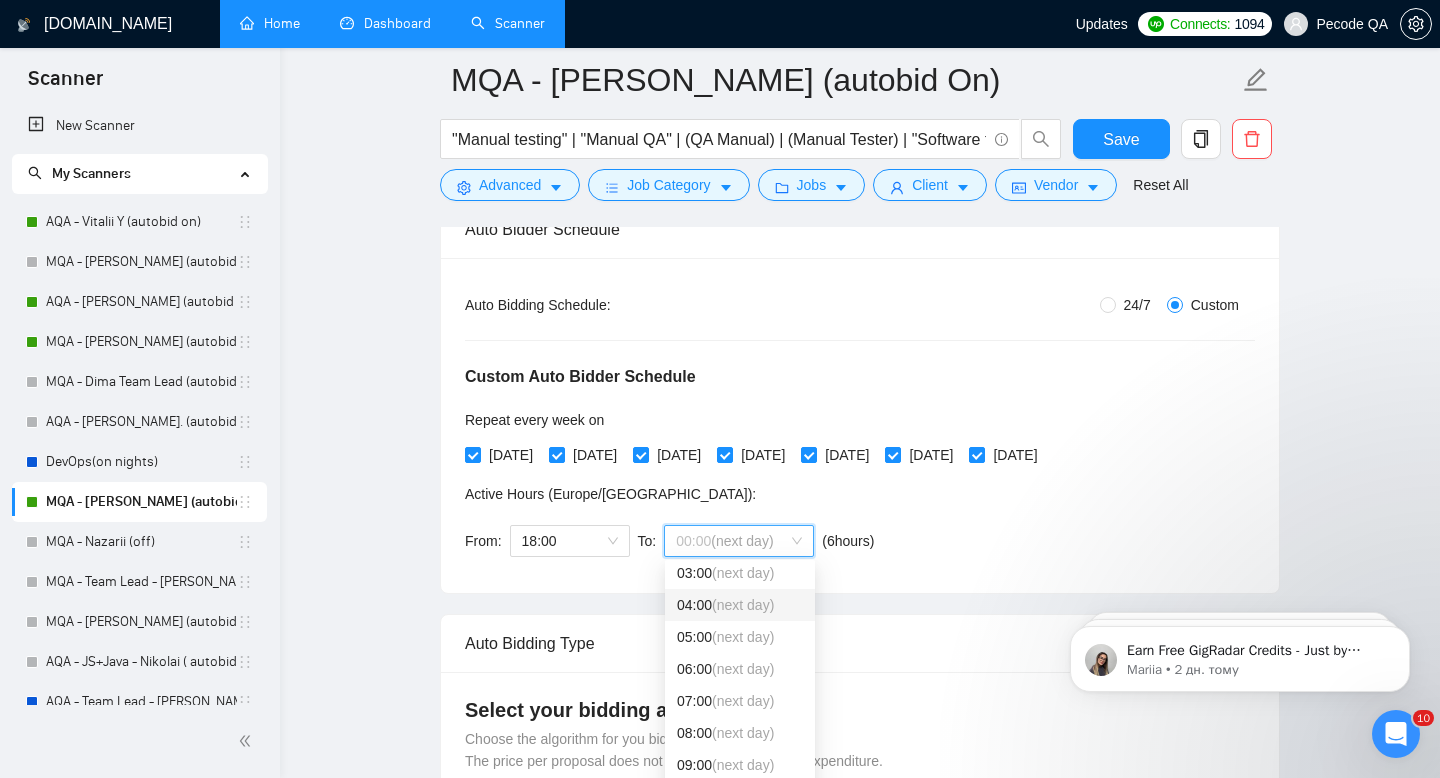 scroll, scrollTop: 127, scrollLeft: 0, axis: vertical 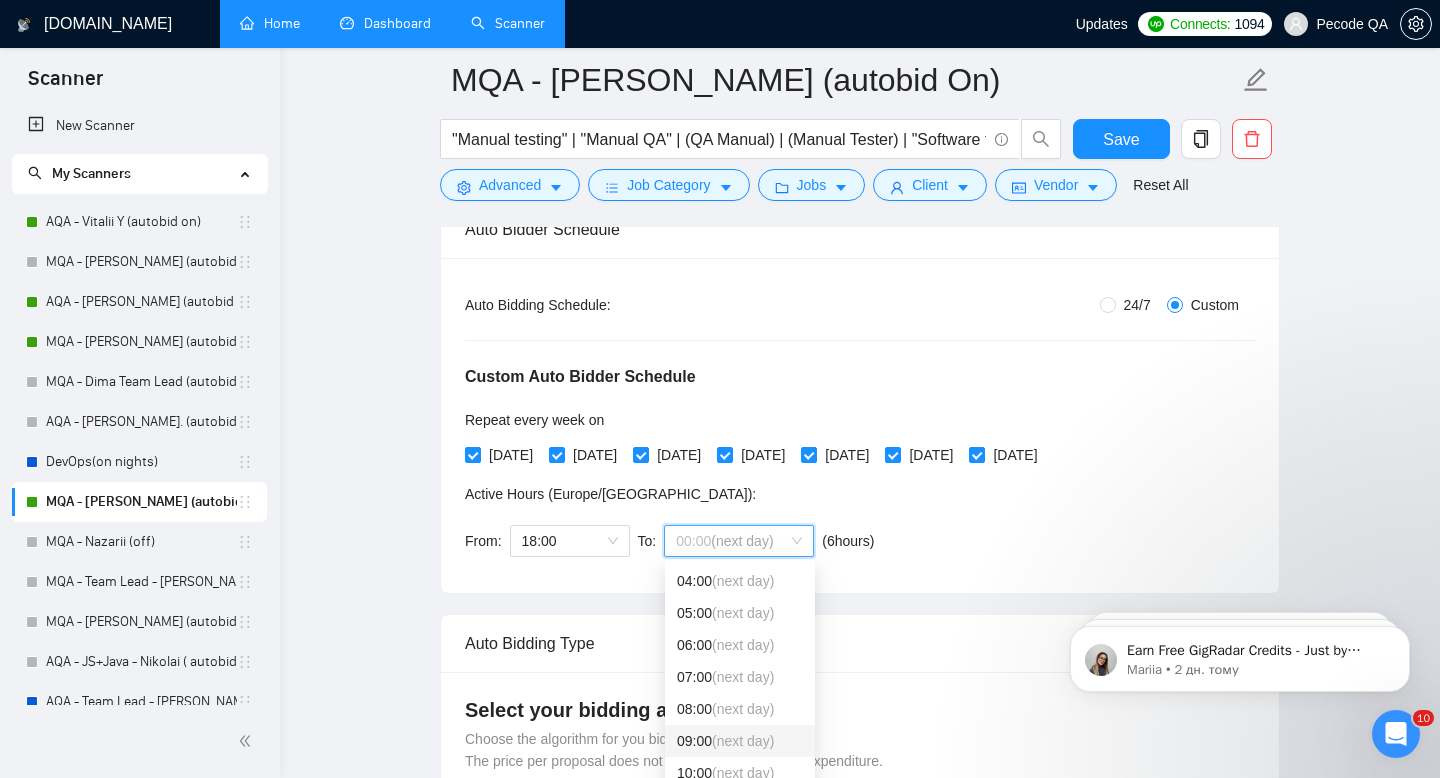 click on "09:00  (next day)" at bounding box center [740, 741] 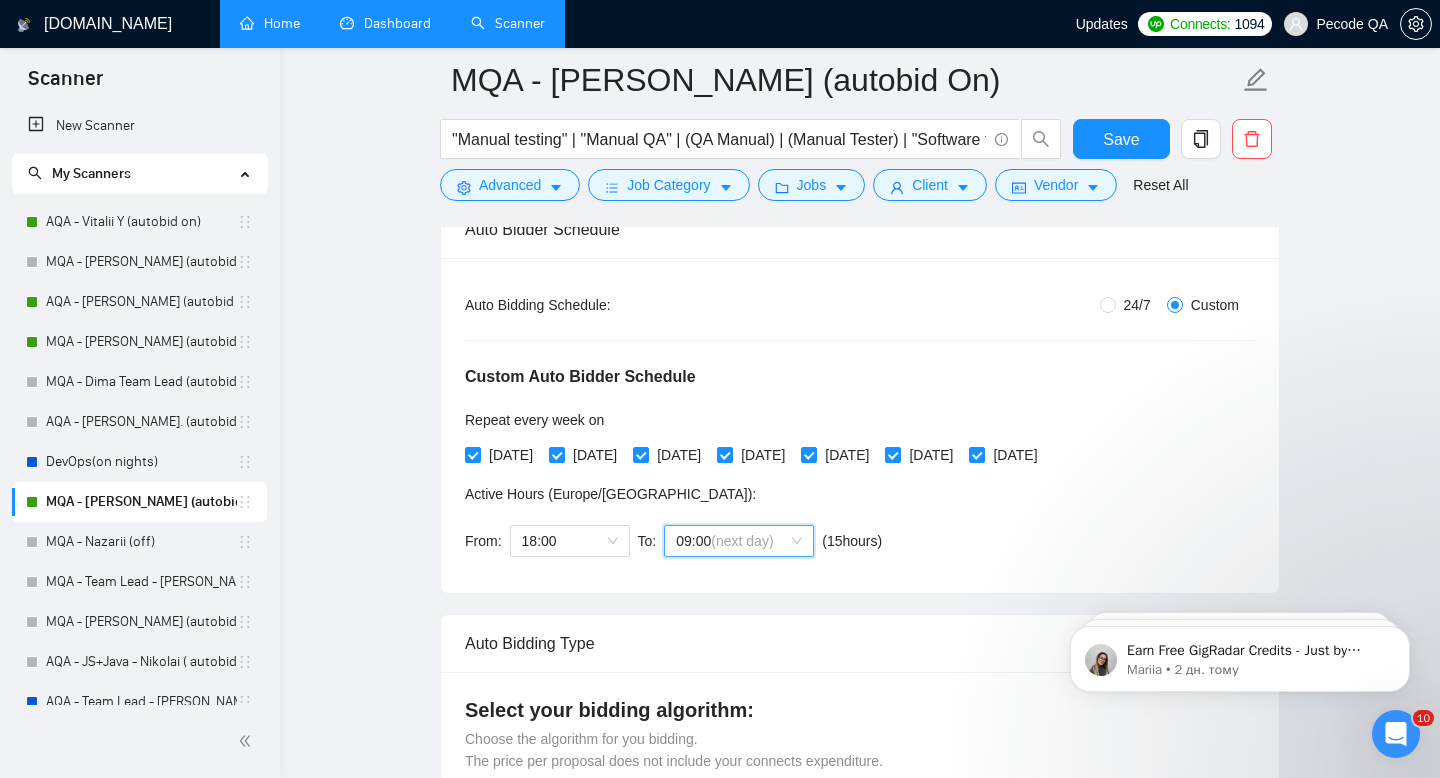 click on "MQA - [PERSON_NAME] (autobid On) "Manual testing" | "Manual QA" | (QA Manual) | (Manual Tester) | "Software testing" | "Software tester" | ((Manual | QA) Engineer) | "Quality Assurance" | "QA specialist" Save Advanced   Job Category   Jobs   Client   Vendor   Reset All" at bounding box center [860, 129] 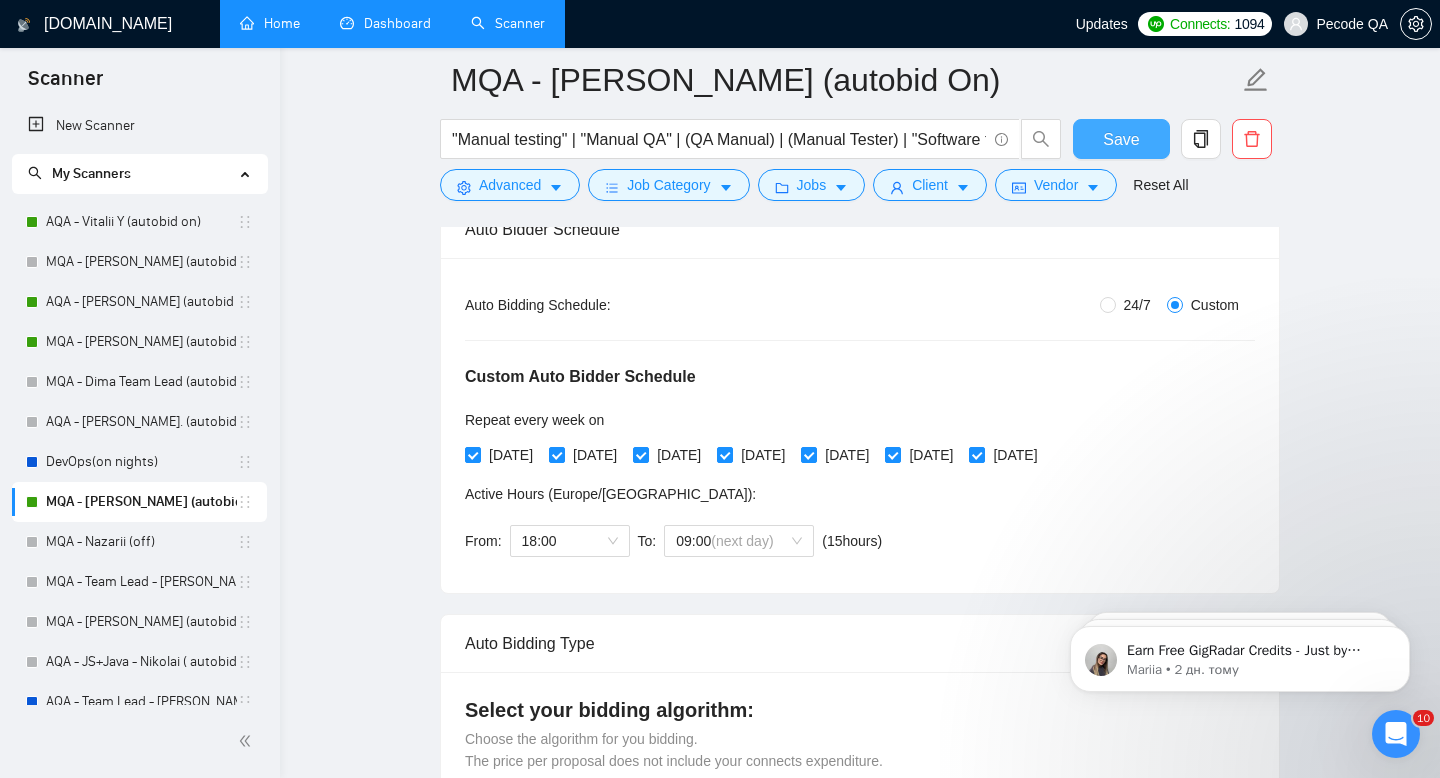 click on "Save" at bounding box center [1121, 139] 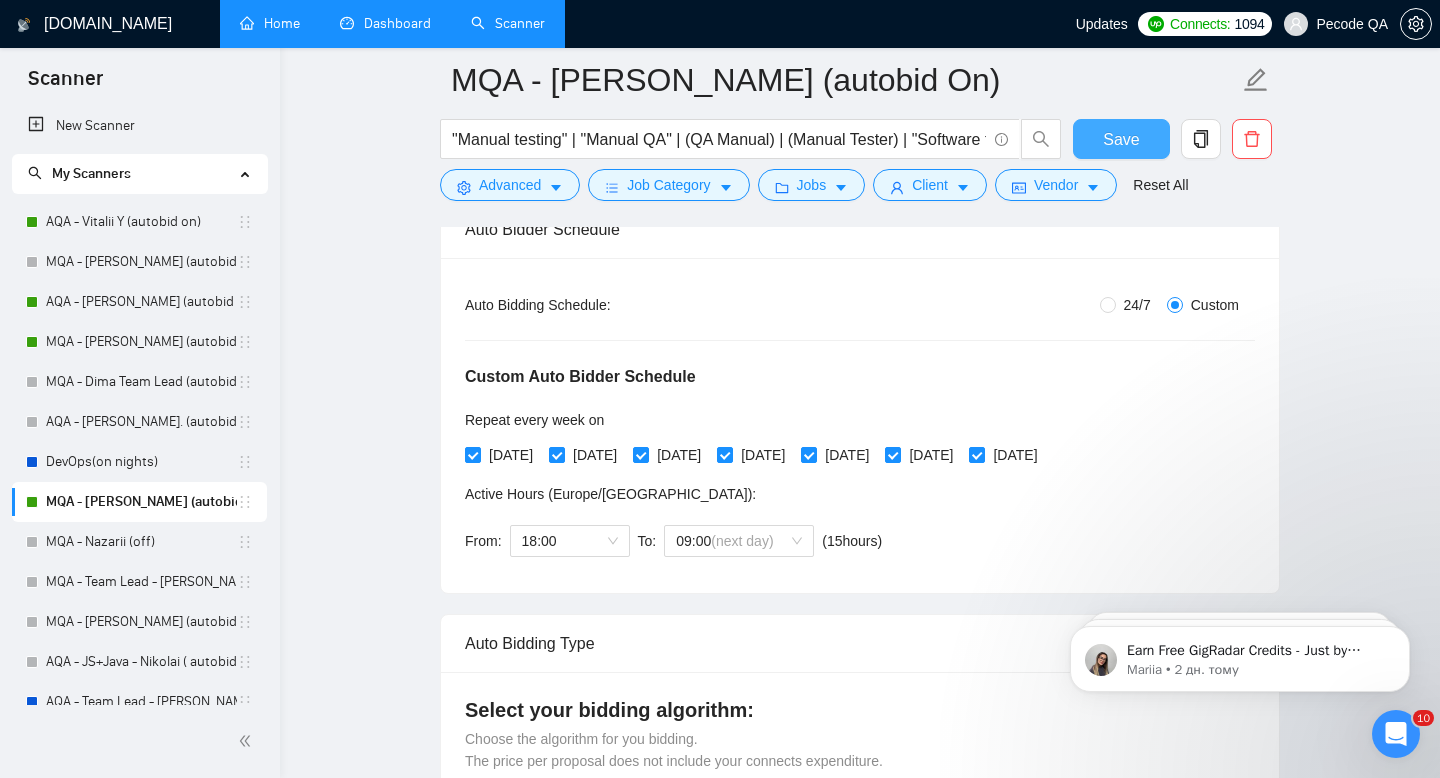 click on "Save" at bounding box center (1121, 139) 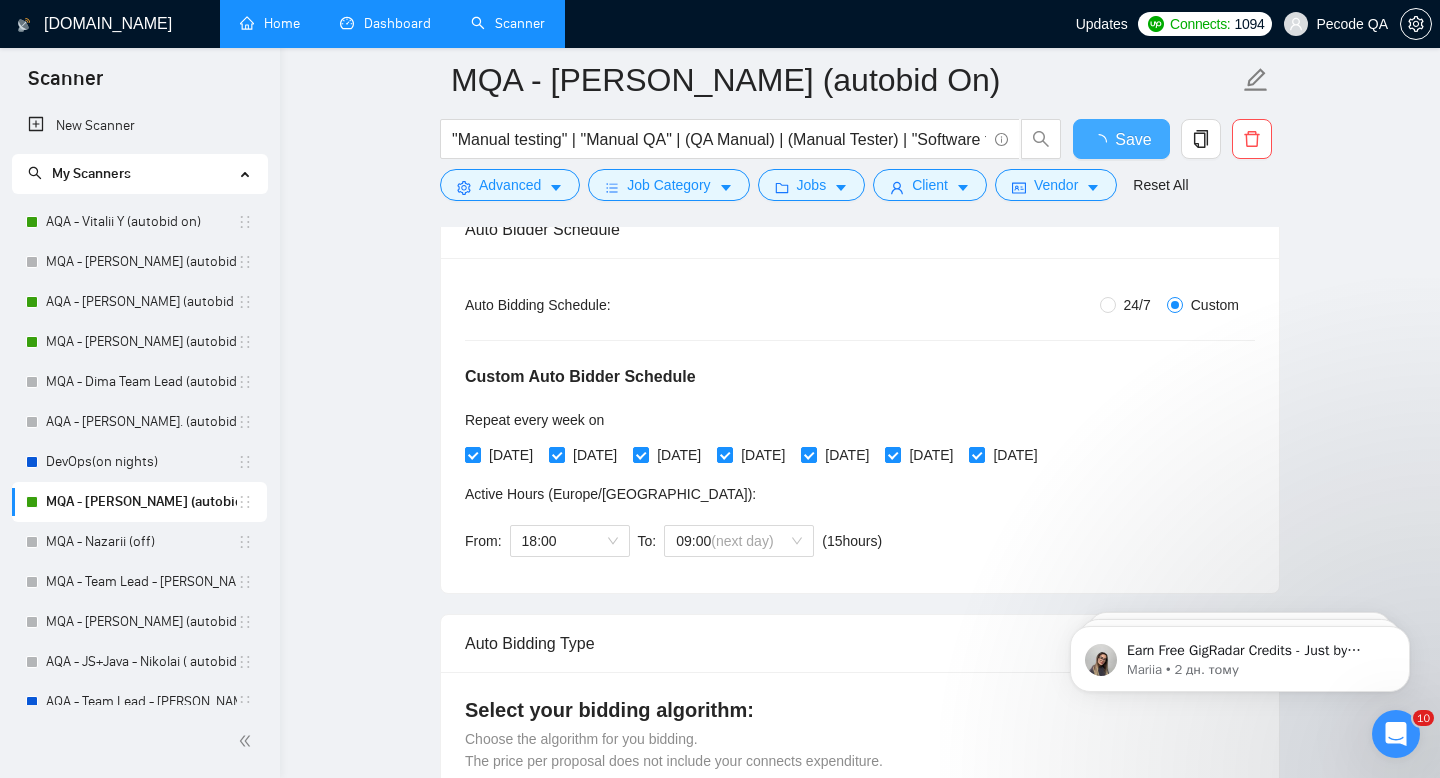 type 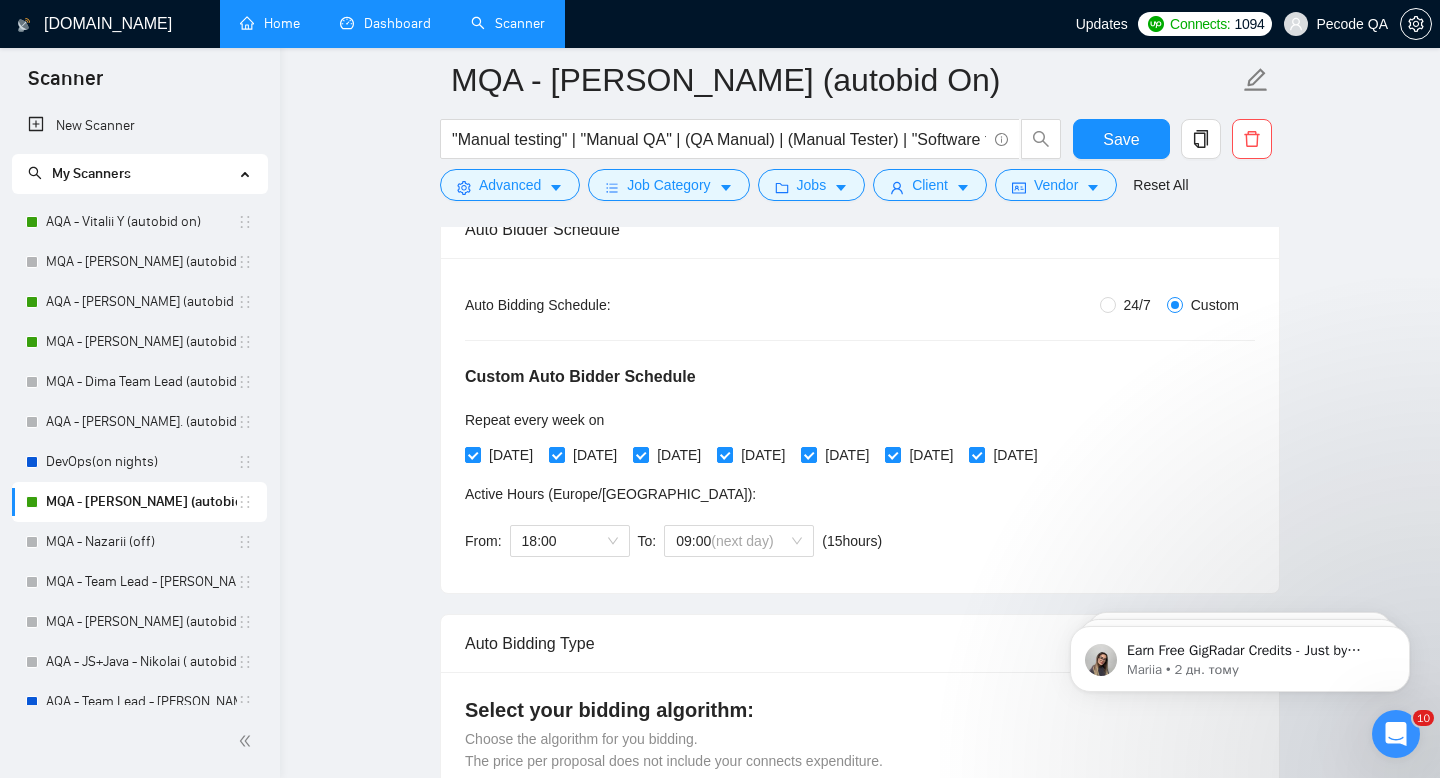 click on "Dashboard" at bounding box center [385, 23] 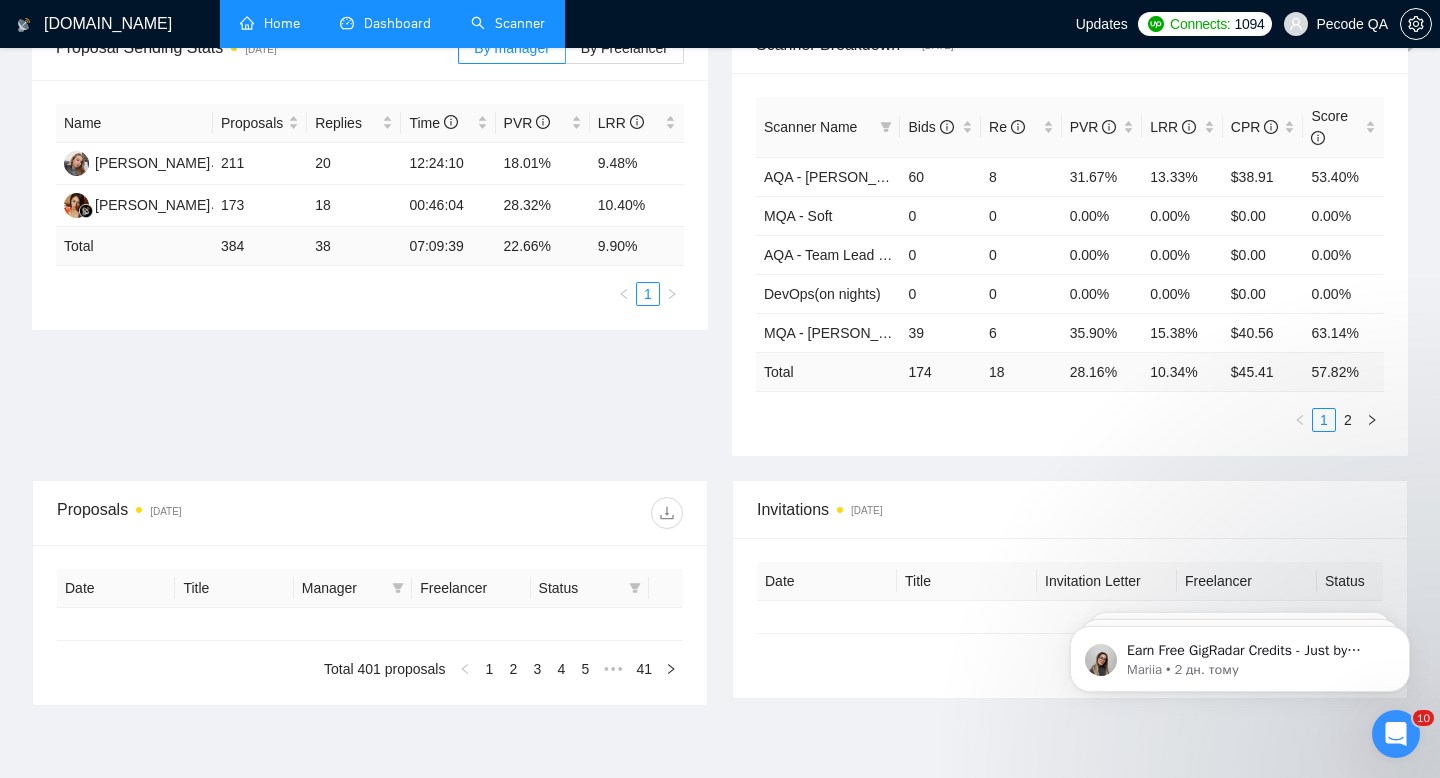 type on "[DATE]" 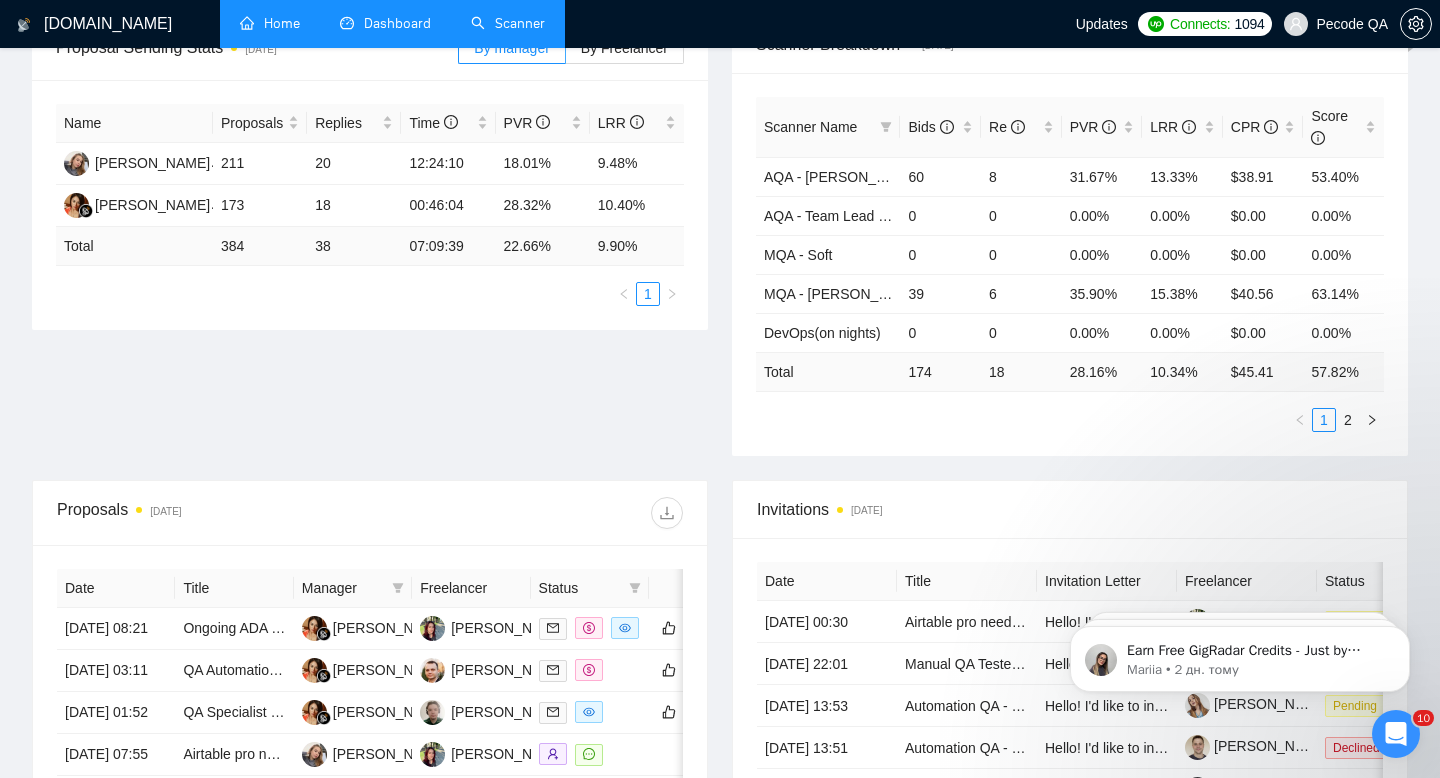 click on "Scanner" at bounding box center [508, 23] 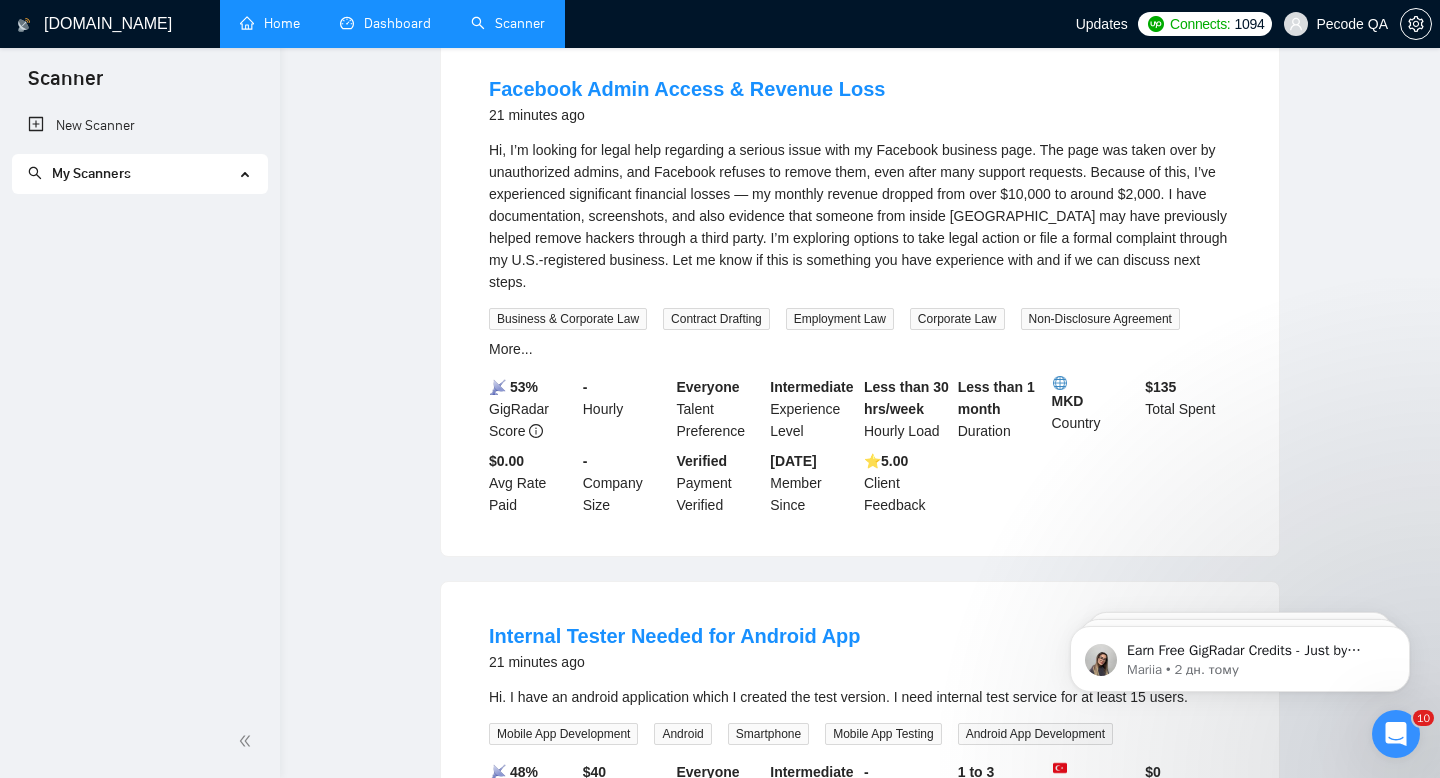 scroll, scrollTop: 0, scrollLeft: 0, axis: both 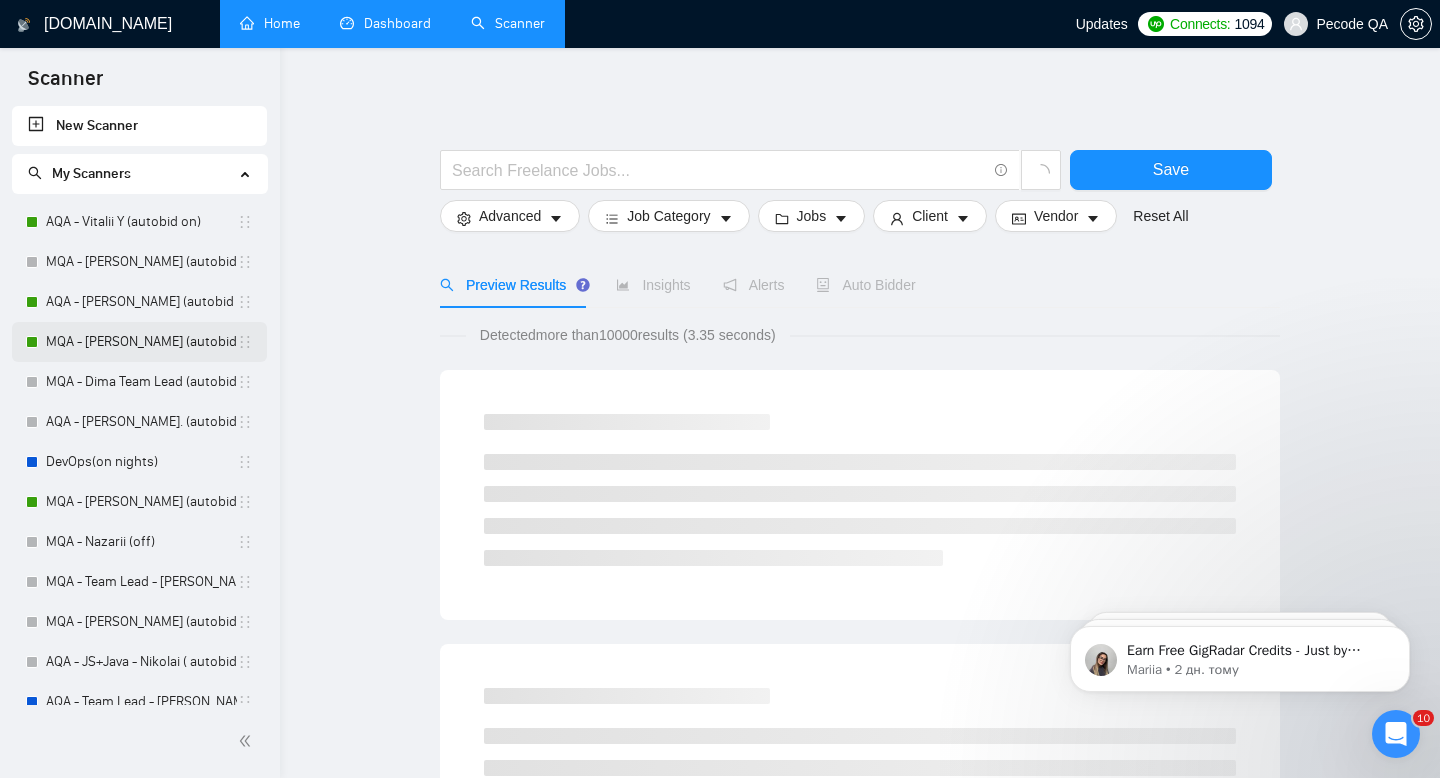 click on "MQA - [PERSON_NAME] (autobid on)" at bounding box center [141, 342] 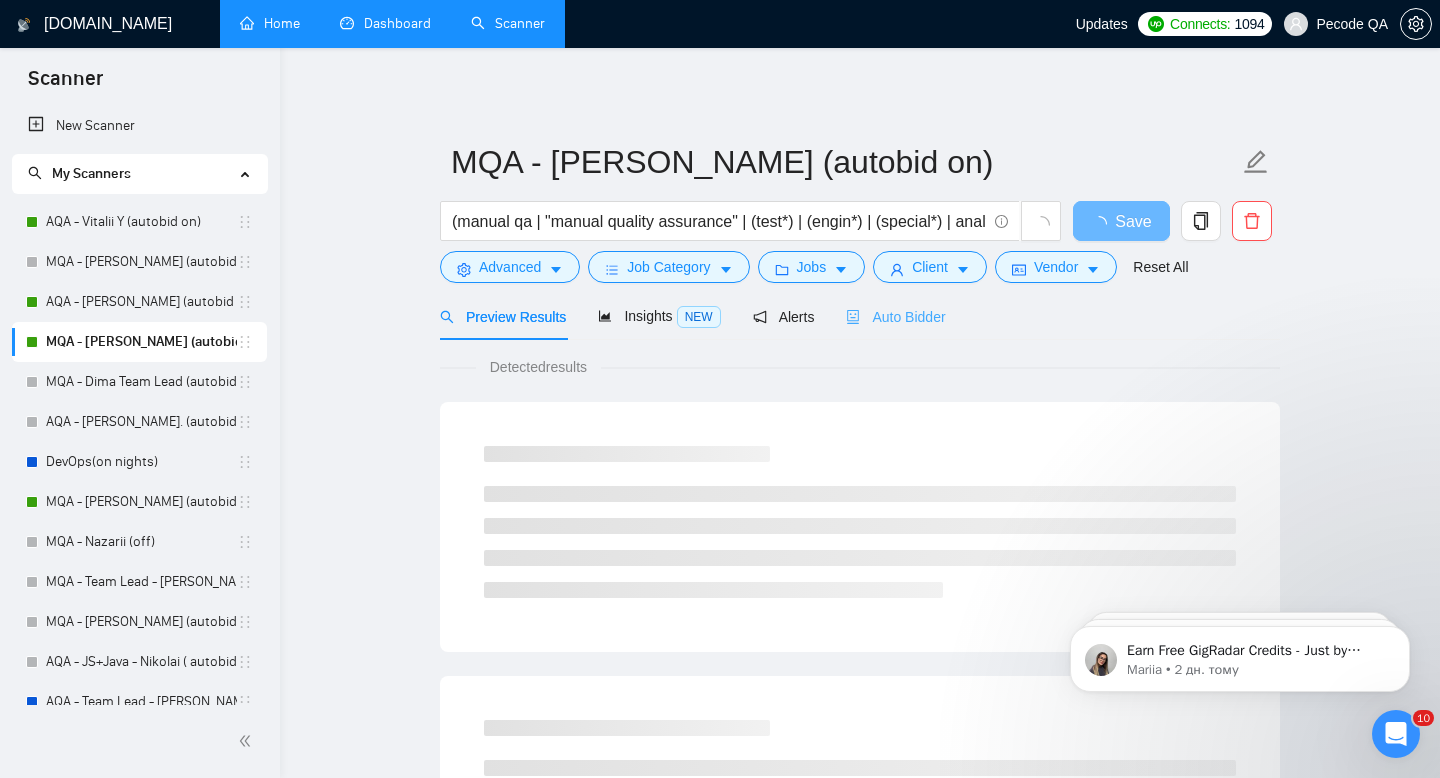 click on "Auto Bidder" at bounding box center (895, 316) 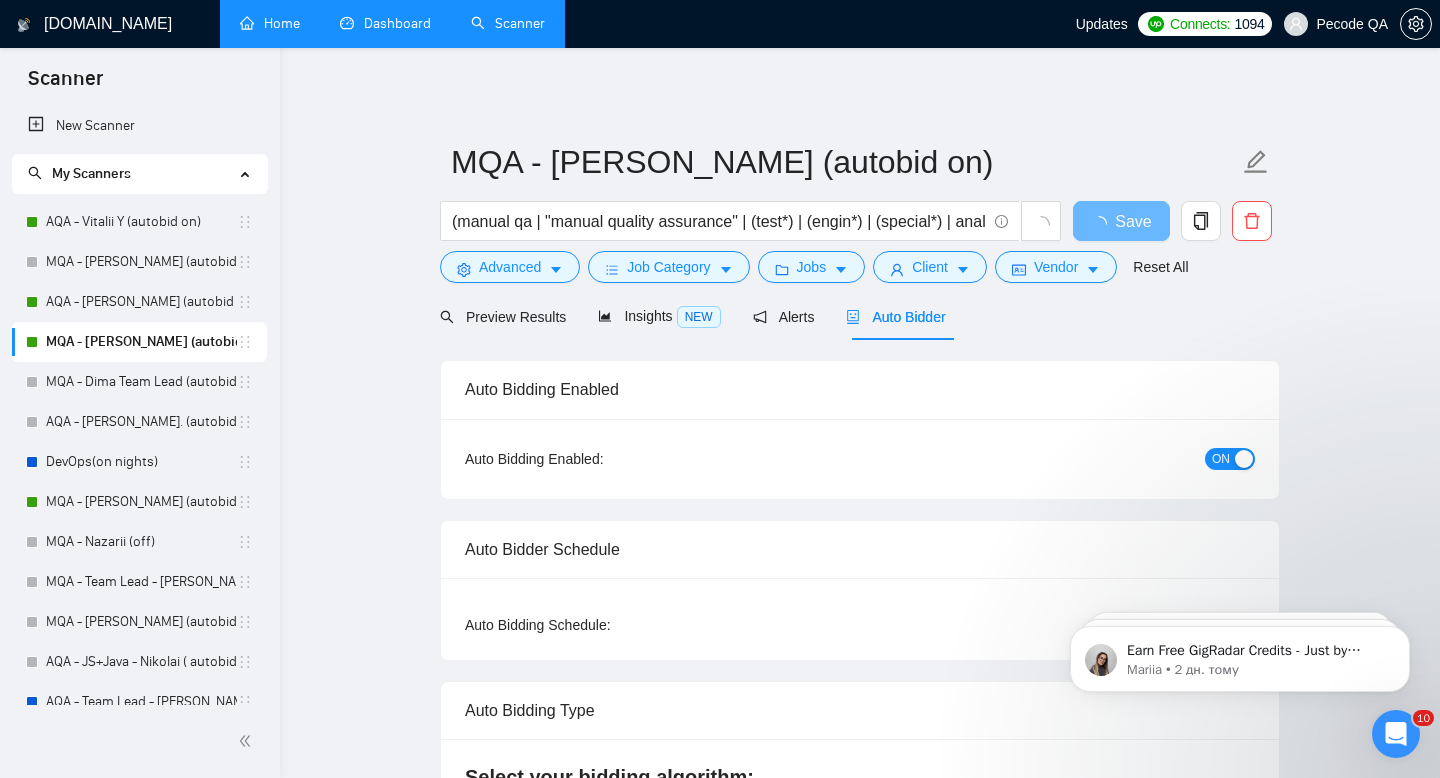 type 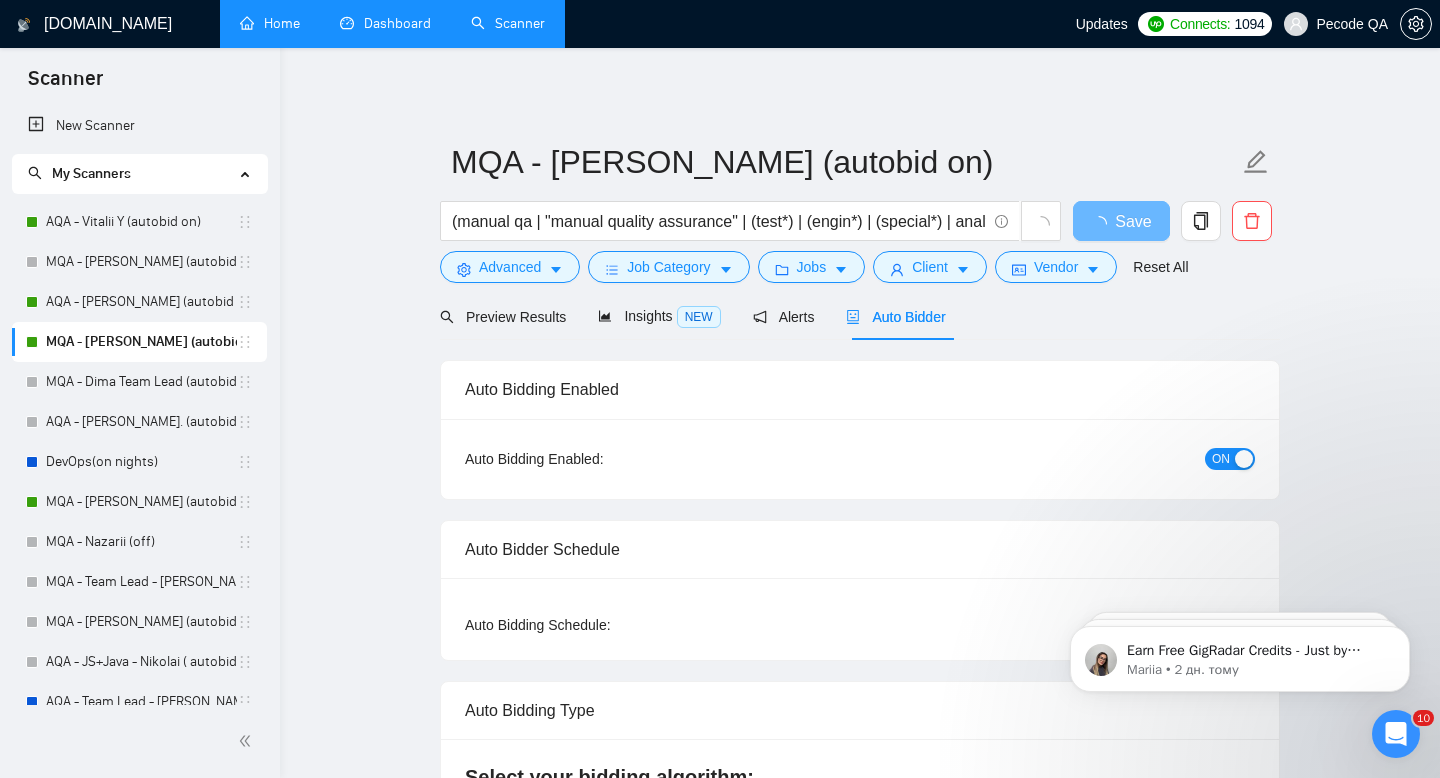 radio on "false" 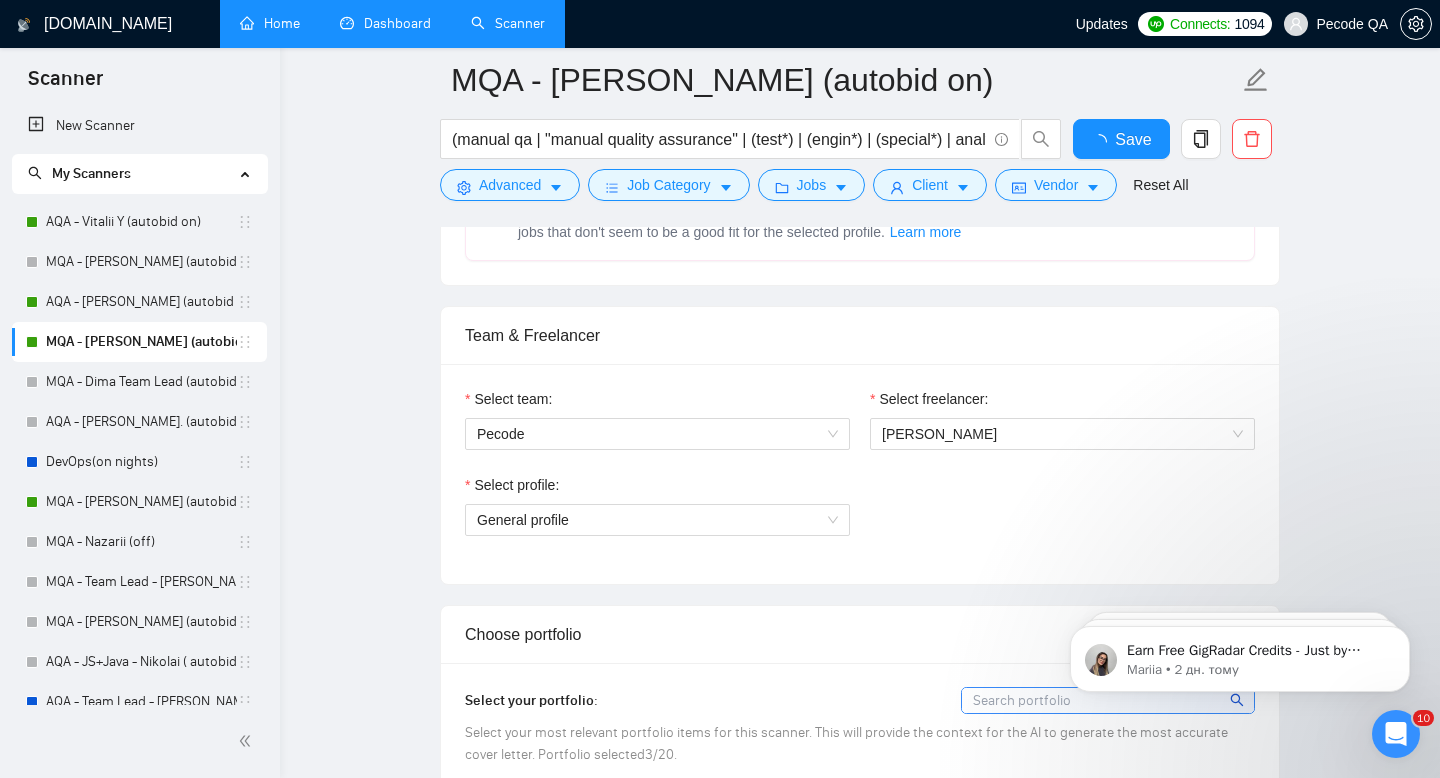 type 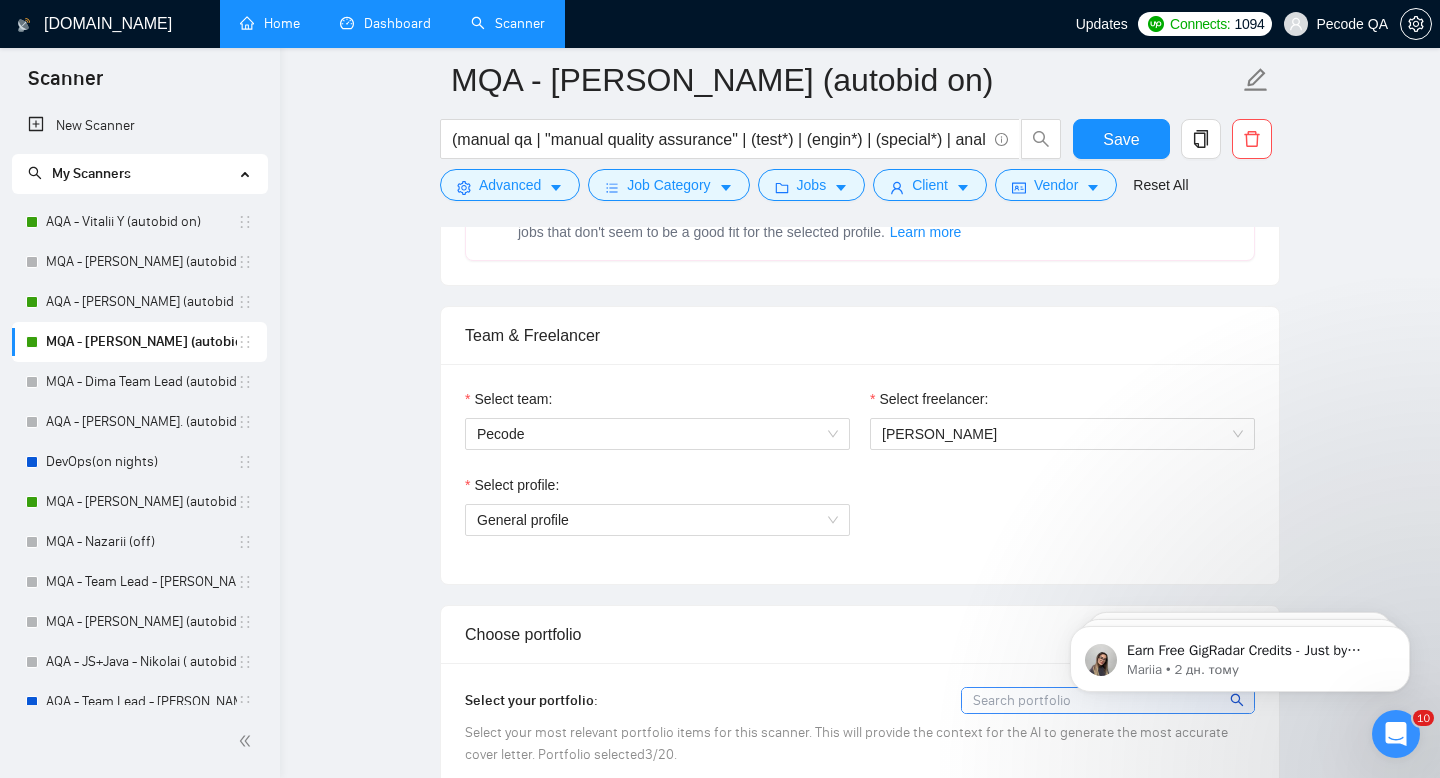 scroll, scrollTop: 1208, scrollLeft: 0, axis: vertical 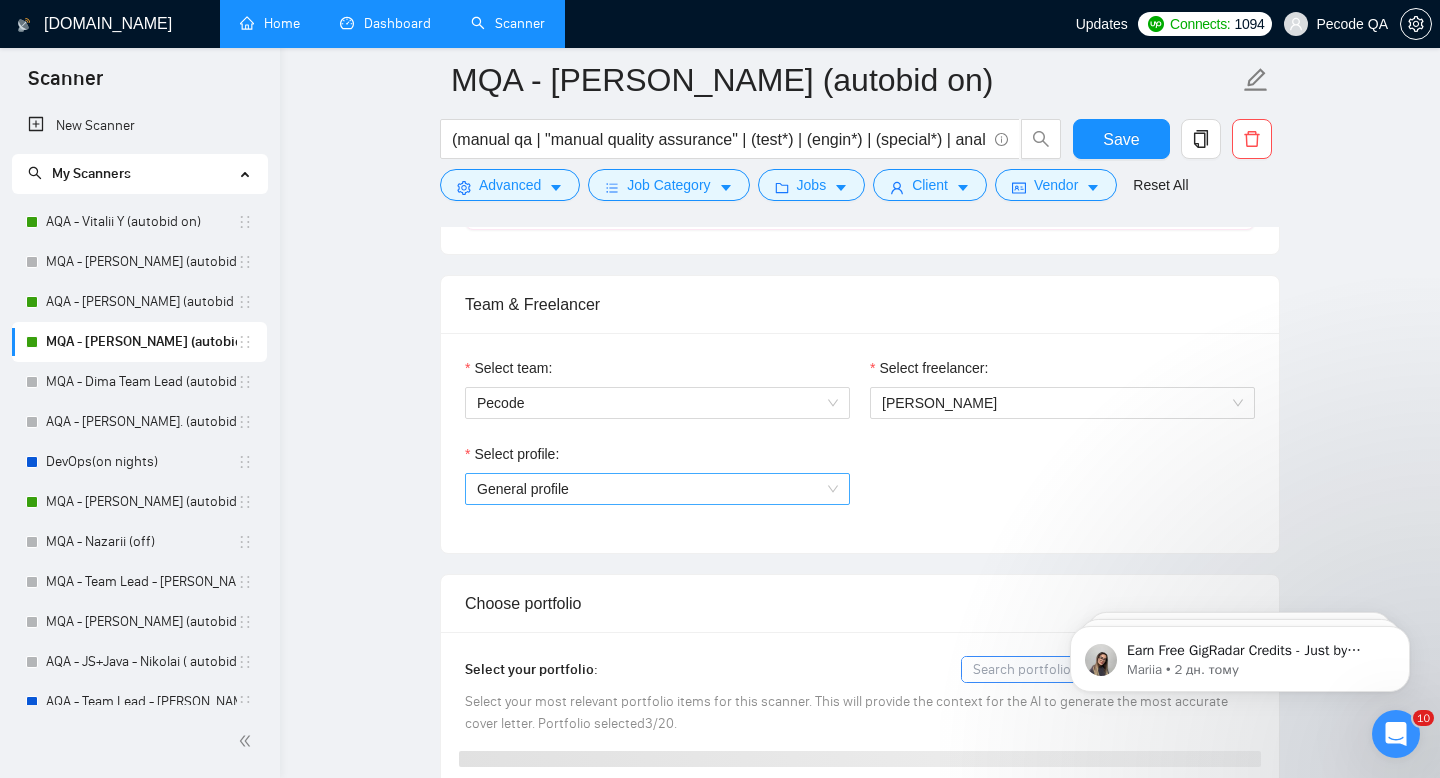 click on "General profile" at bounding box center (657, 489) 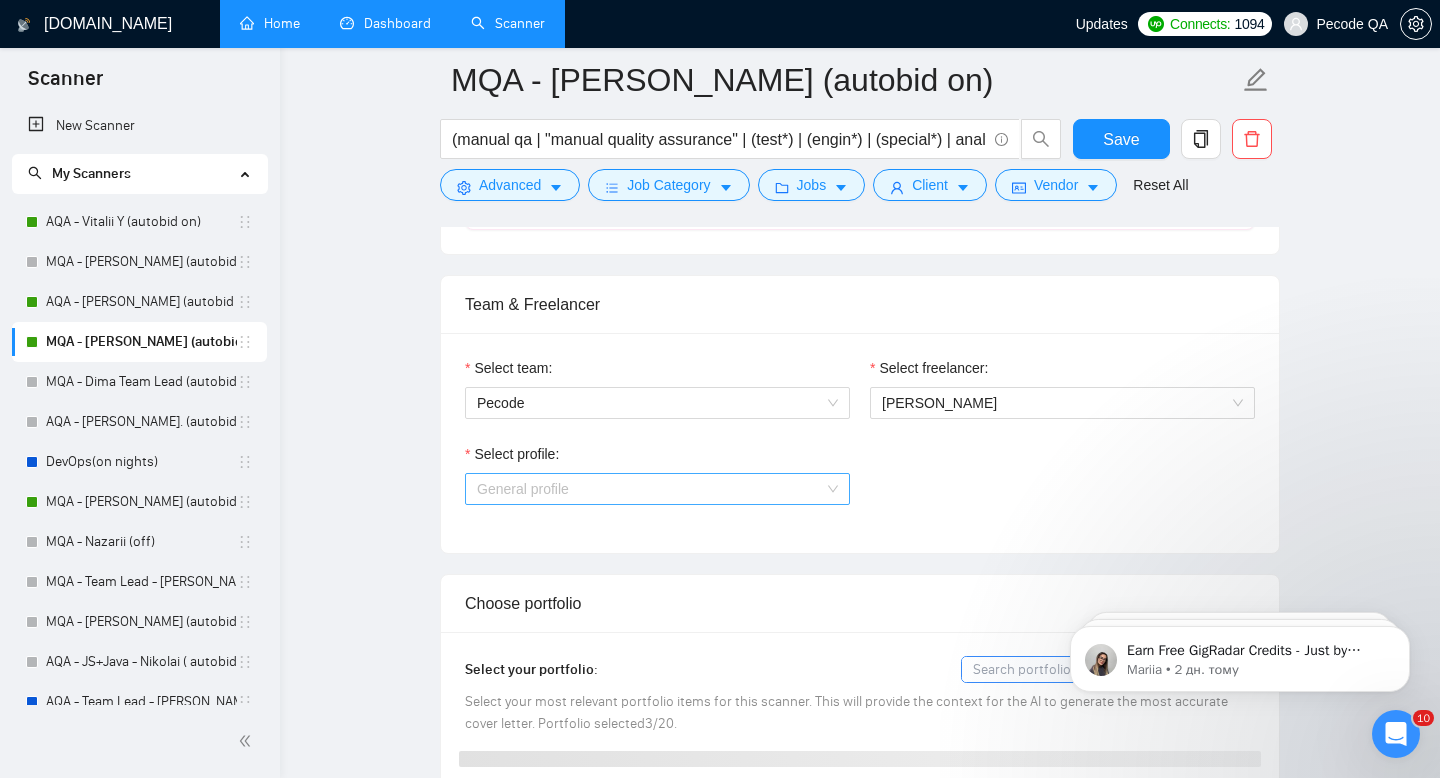click on "General profile" at bounding box center (657, 489) 